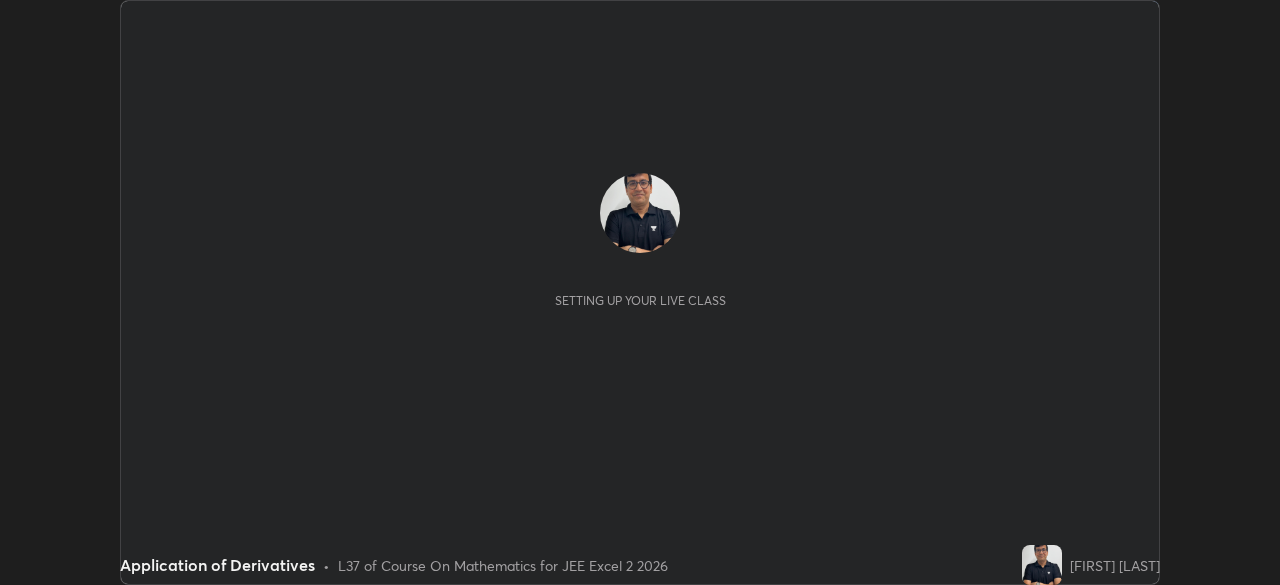 scroll, scrollTop: 0, scrollLeft: 0, axis: both 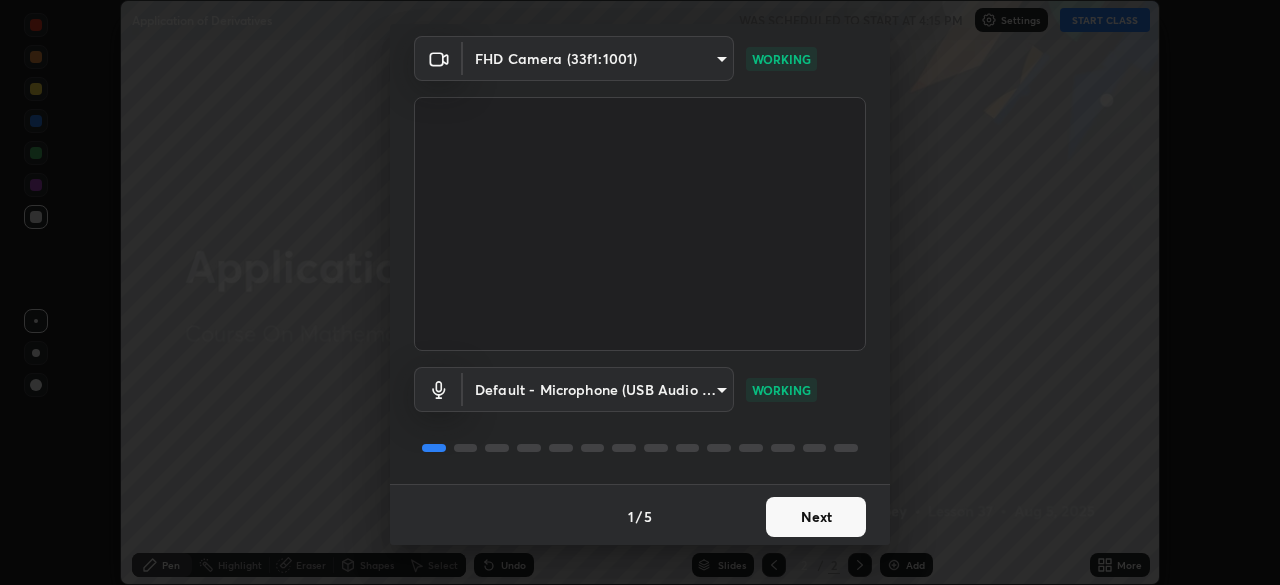 click on "Next" at bounding box center (816, 517) 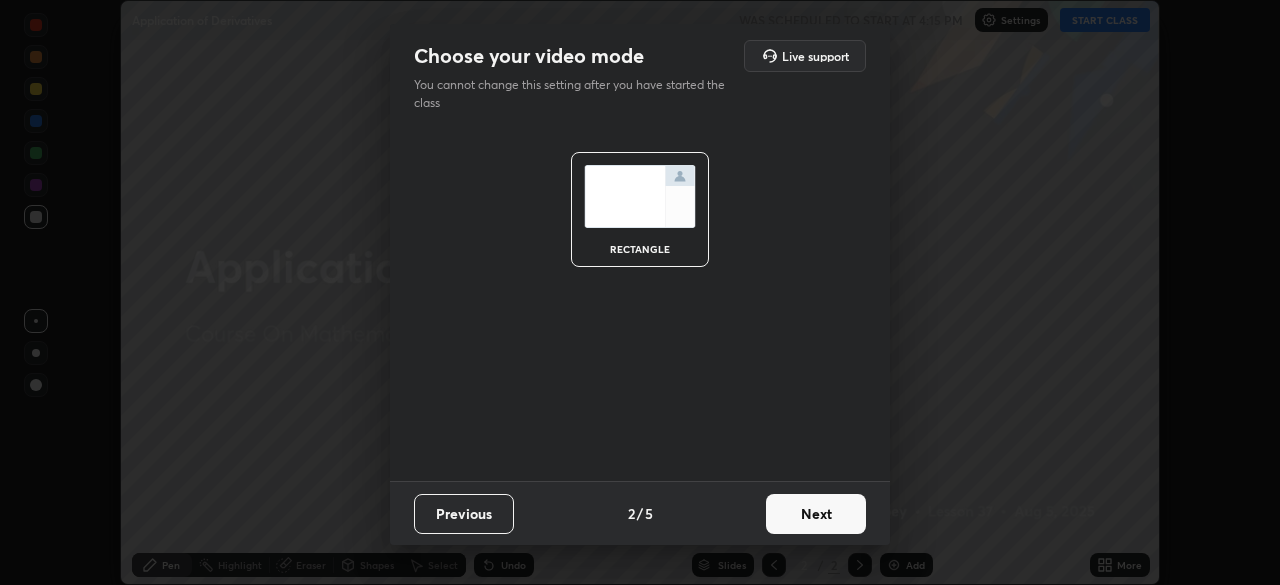 scroll, scrollTop: 0, scrollLeft: 0, axis: both 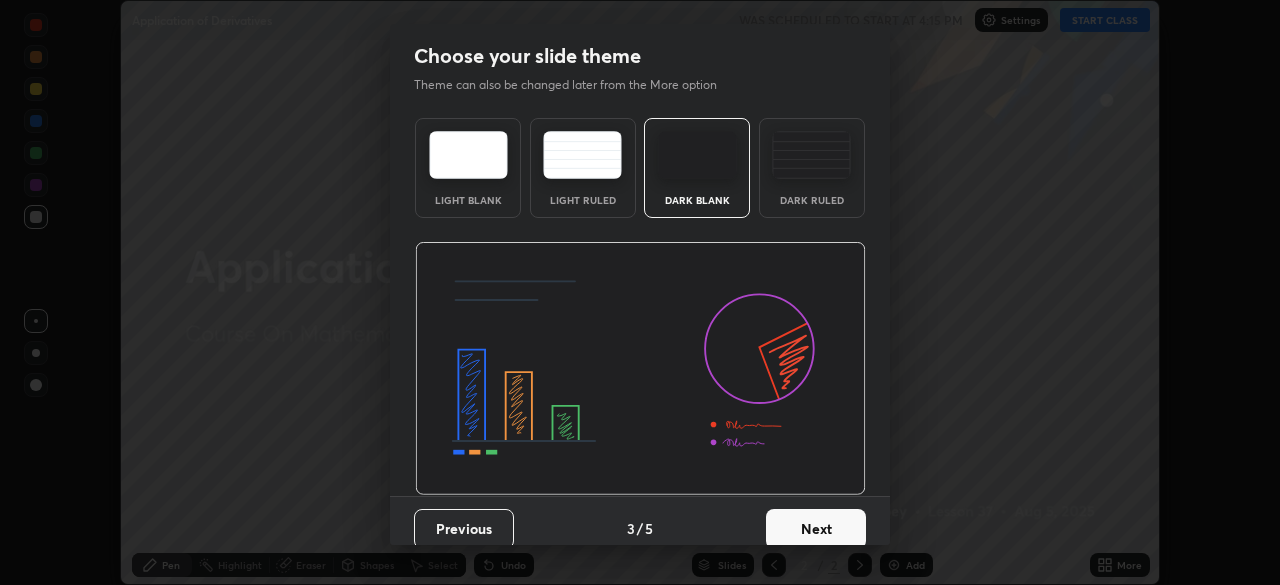 click on "Next" at bounding box center (816, 529) 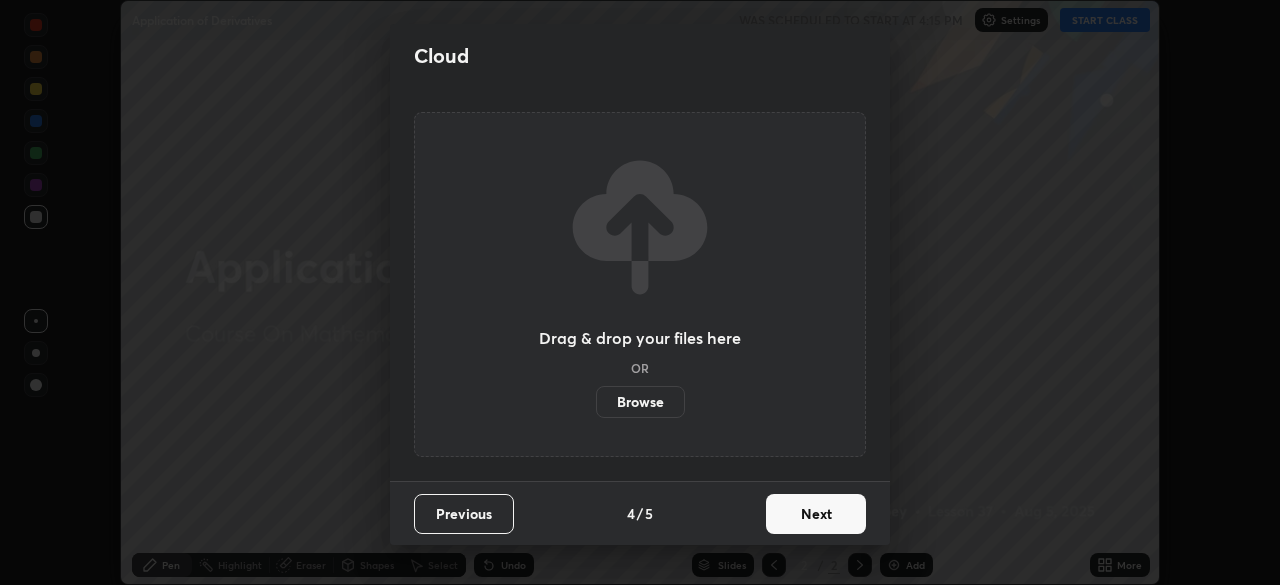 click on "Next" at bounding box center [816, 514] 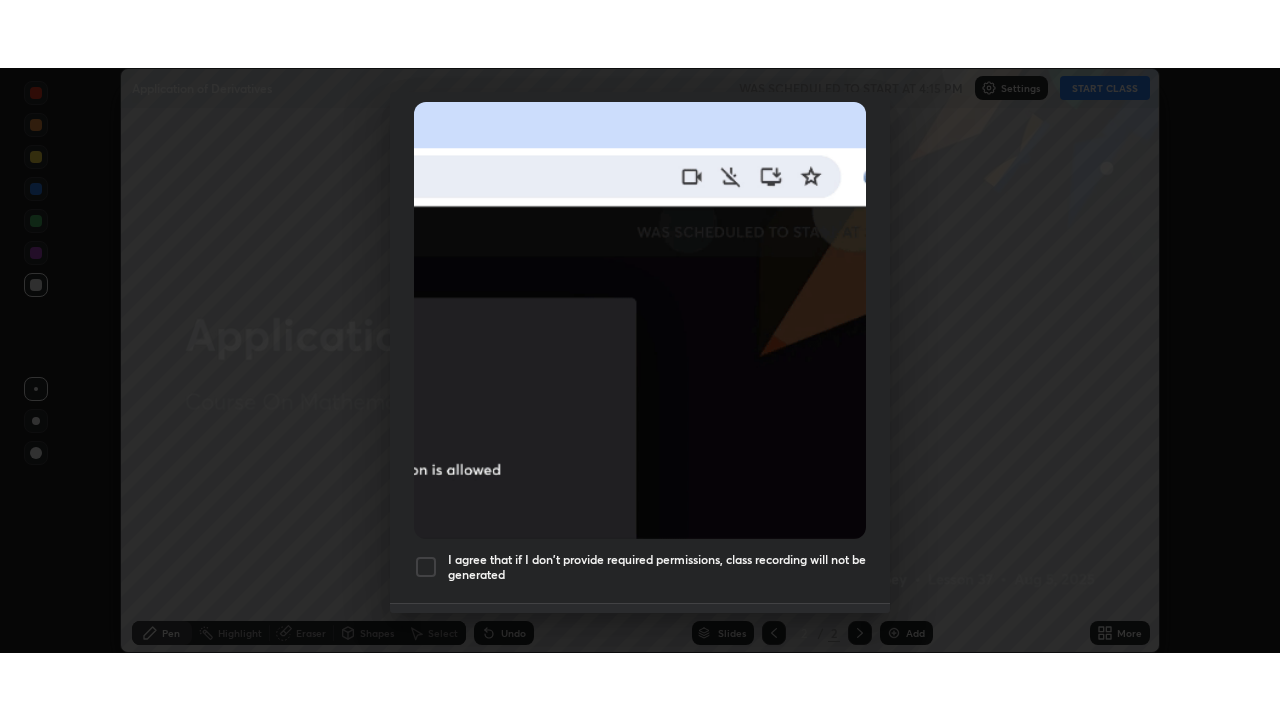 scroll, scrollTop: 479, scrollLeft: 0, axis: vertical 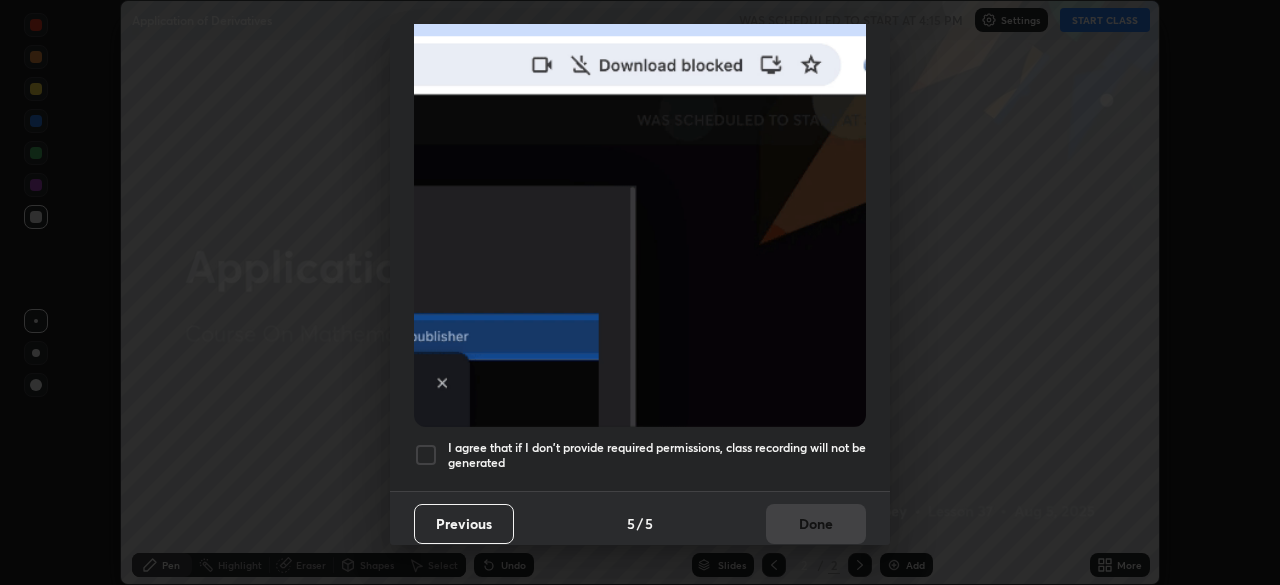 click at bounding box center [426, 455] 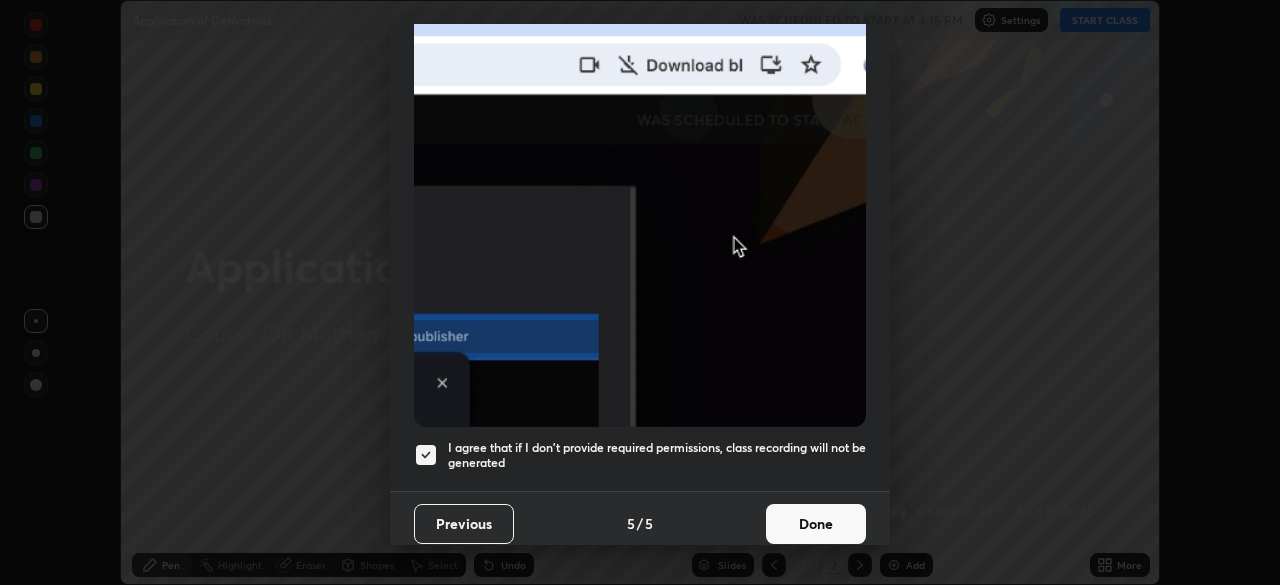 click on "Done" at bounding box center (816, 524) 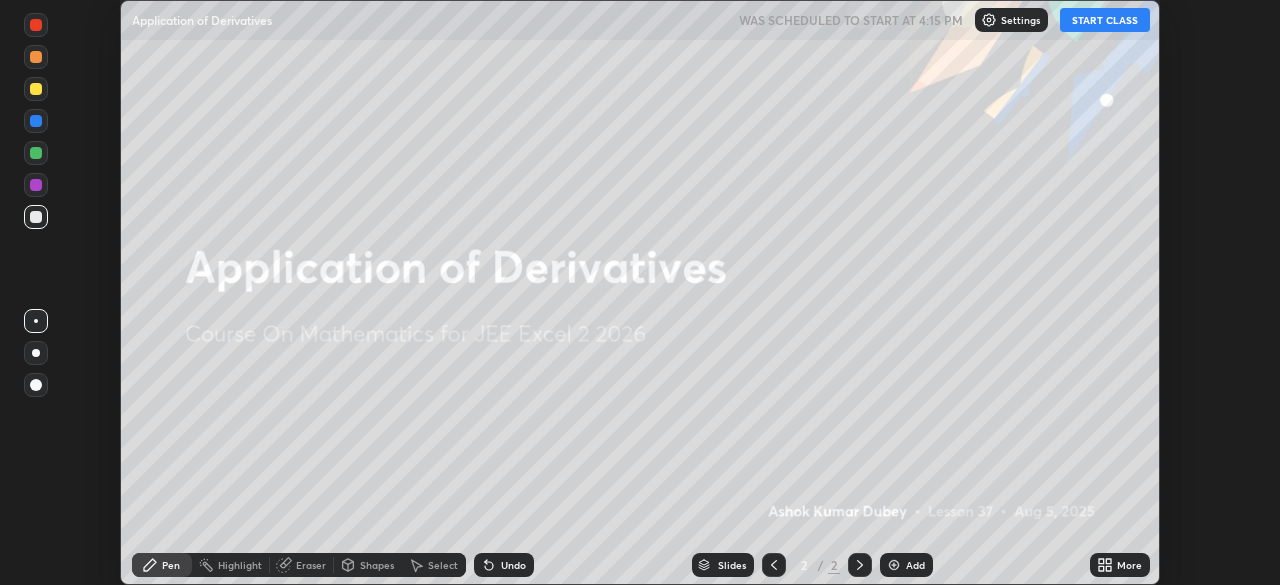 click on "START CLASS" at bounding box center (1105, 20) 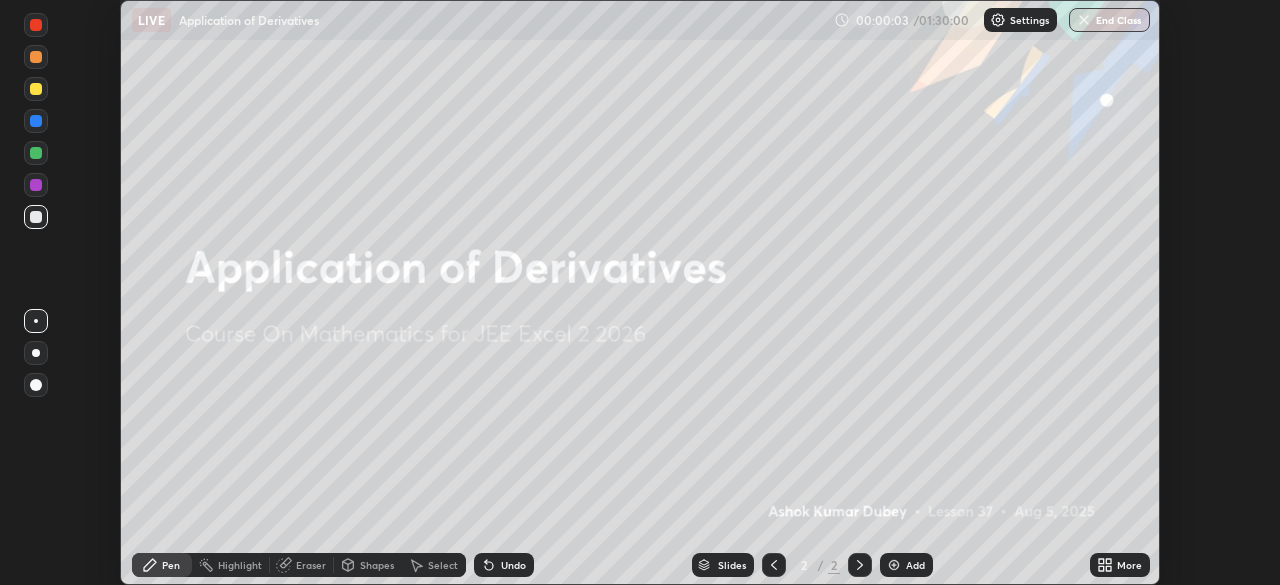 click on "More" at bounding box center [1129, 565] 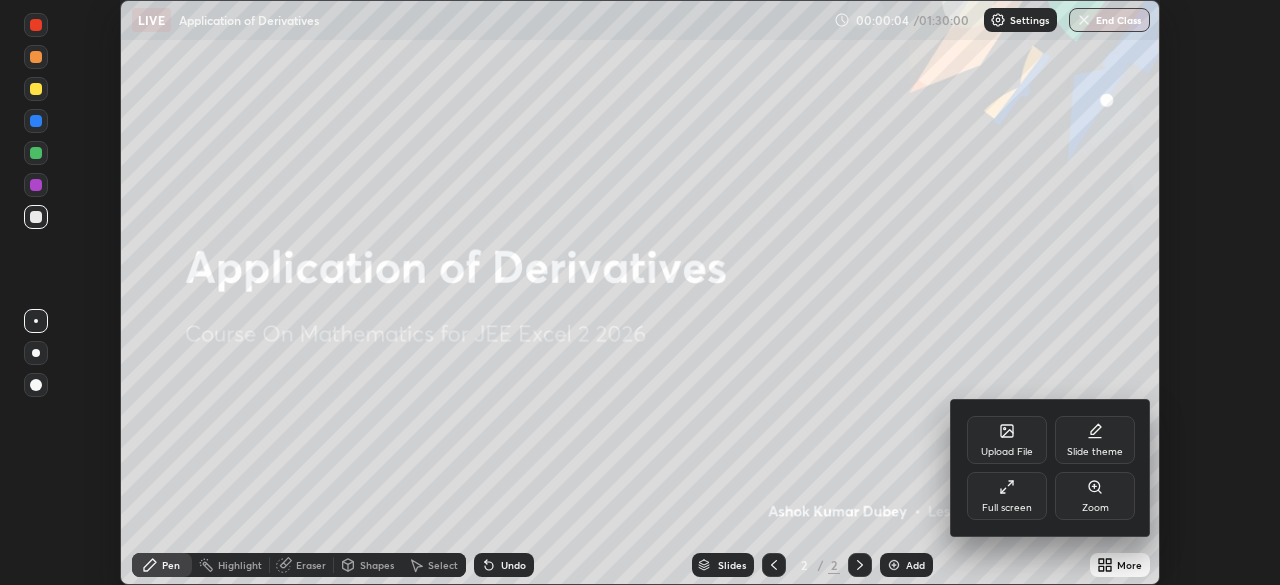 click on "Full screen" at bounding box center [1007, 496] 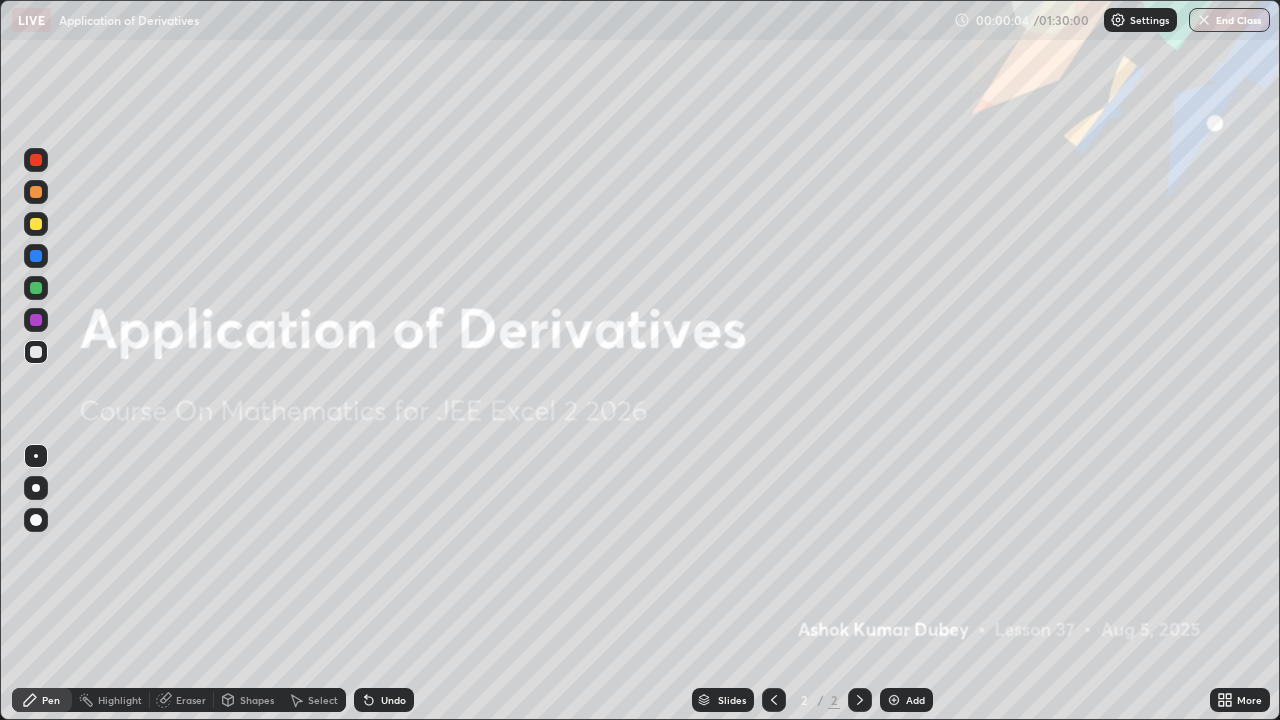 scroll, scrollTop: 99280, scrollLeft: 98720, axis: both 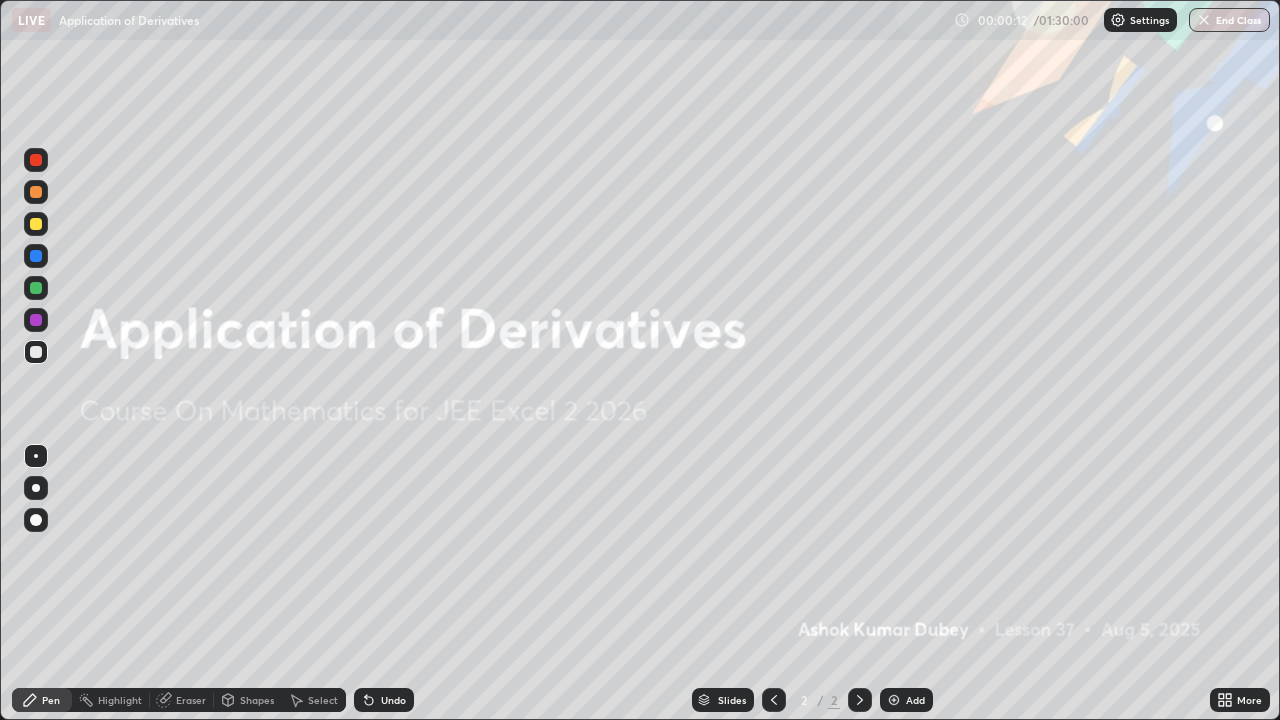 click 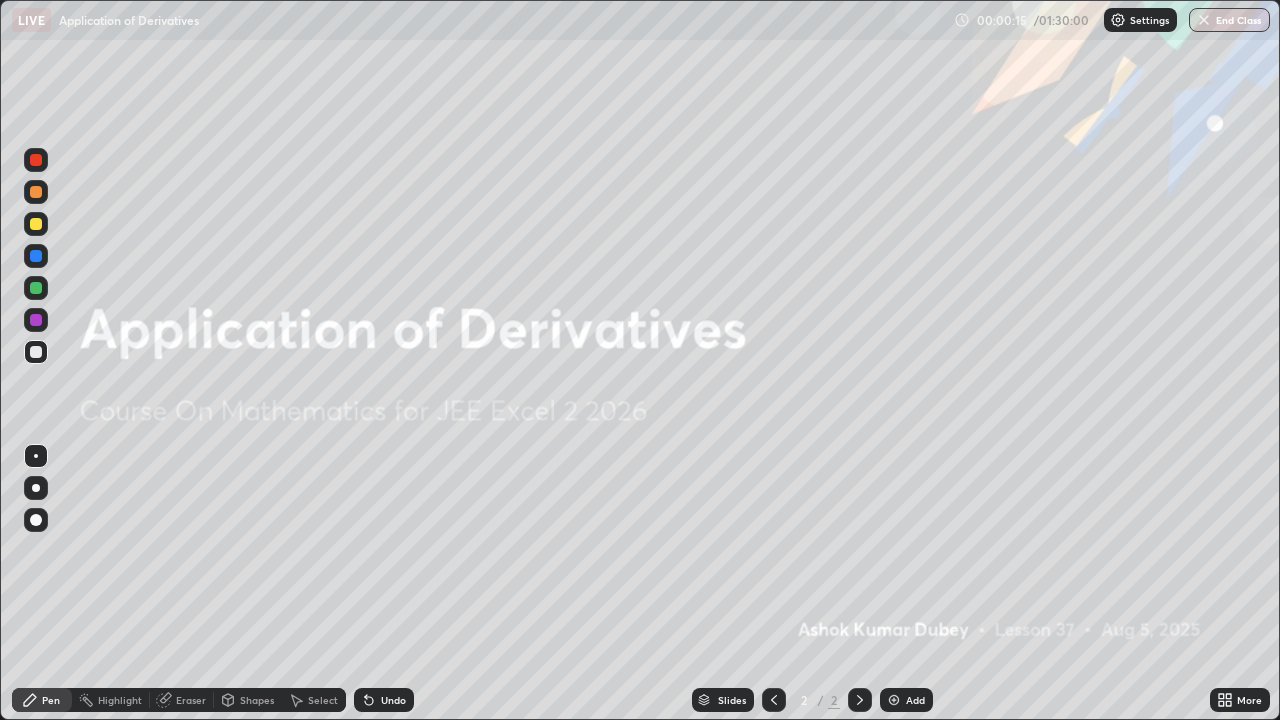 click at bounding box center [894, 700] 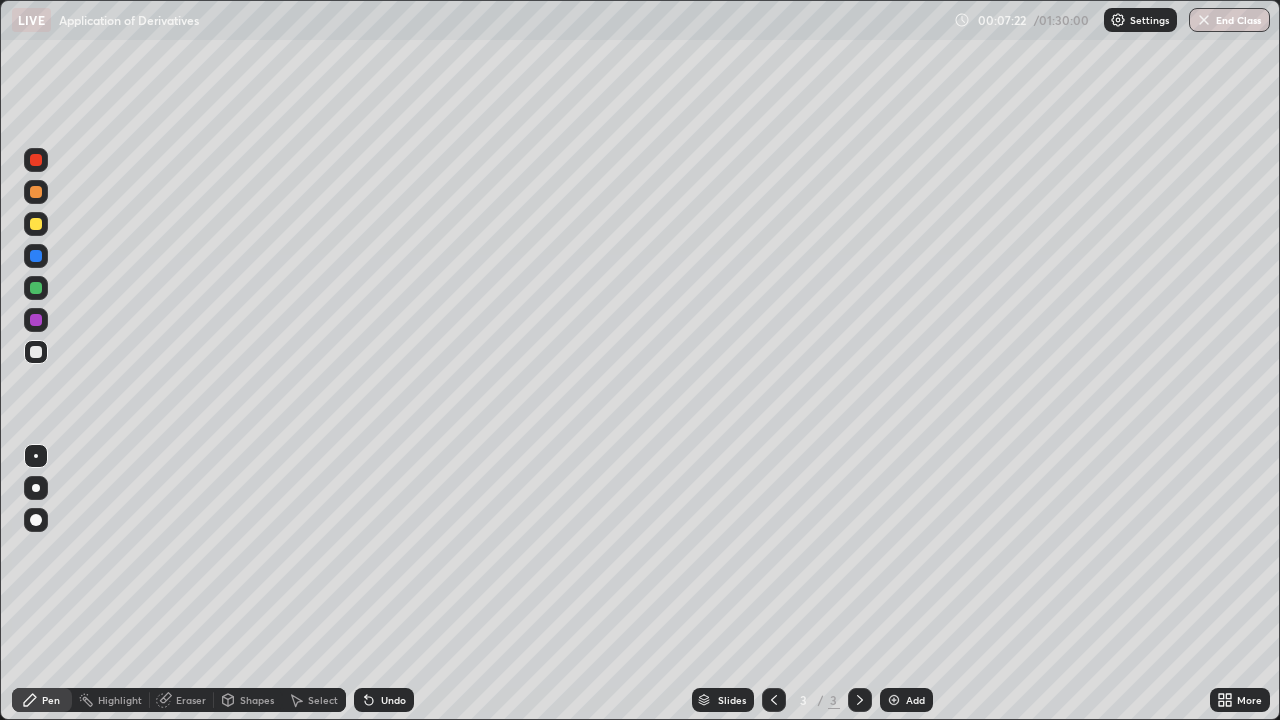 click 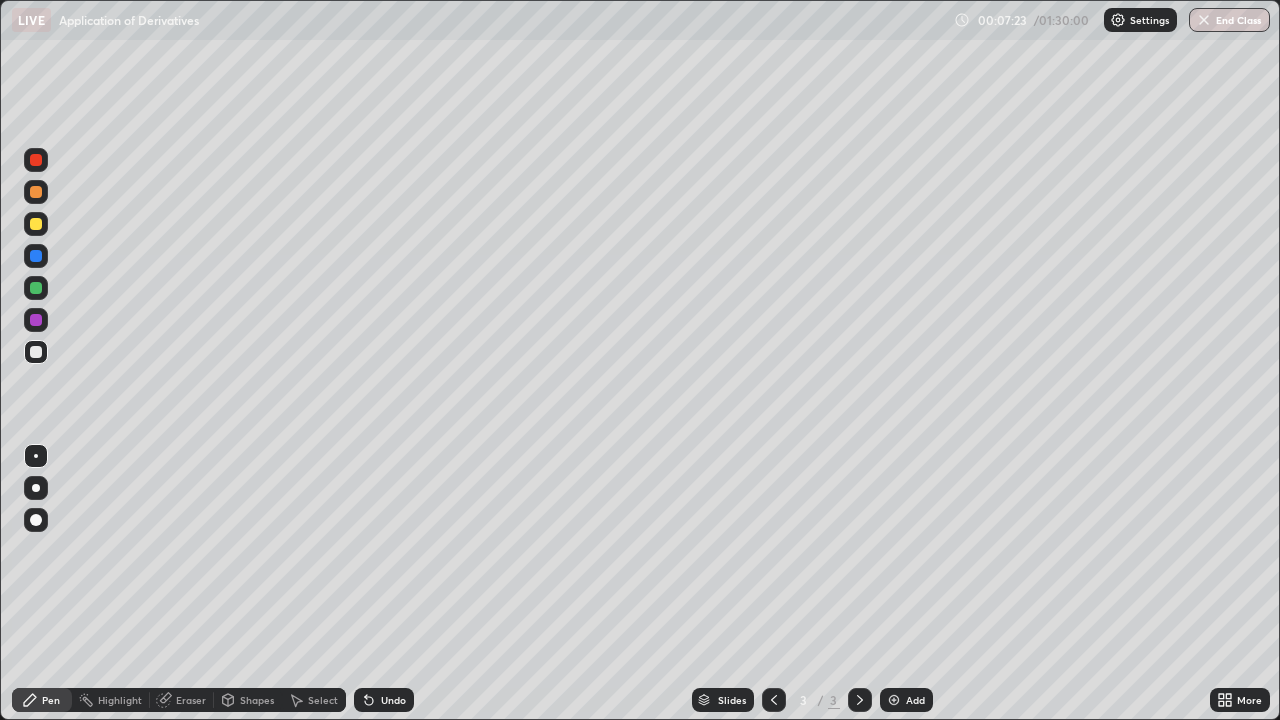 click at bounding box center (894, 700) 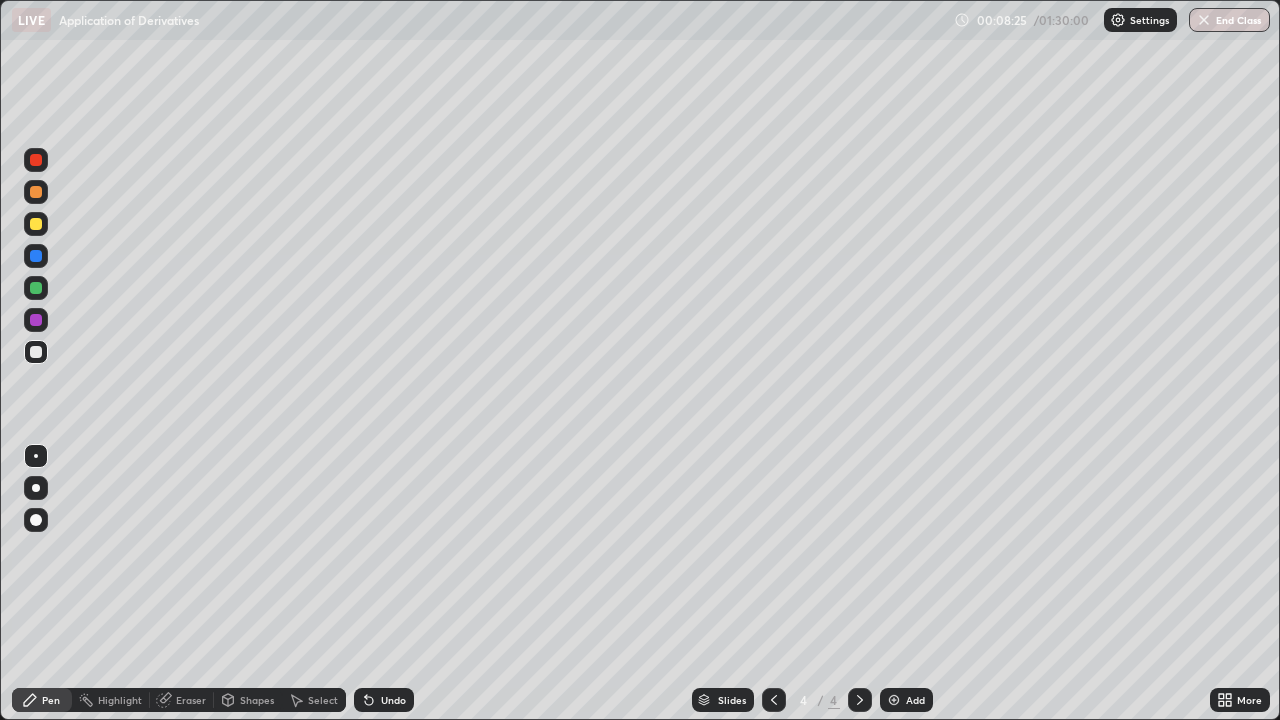 click on "Eraser" at bounding box center [191, 700] 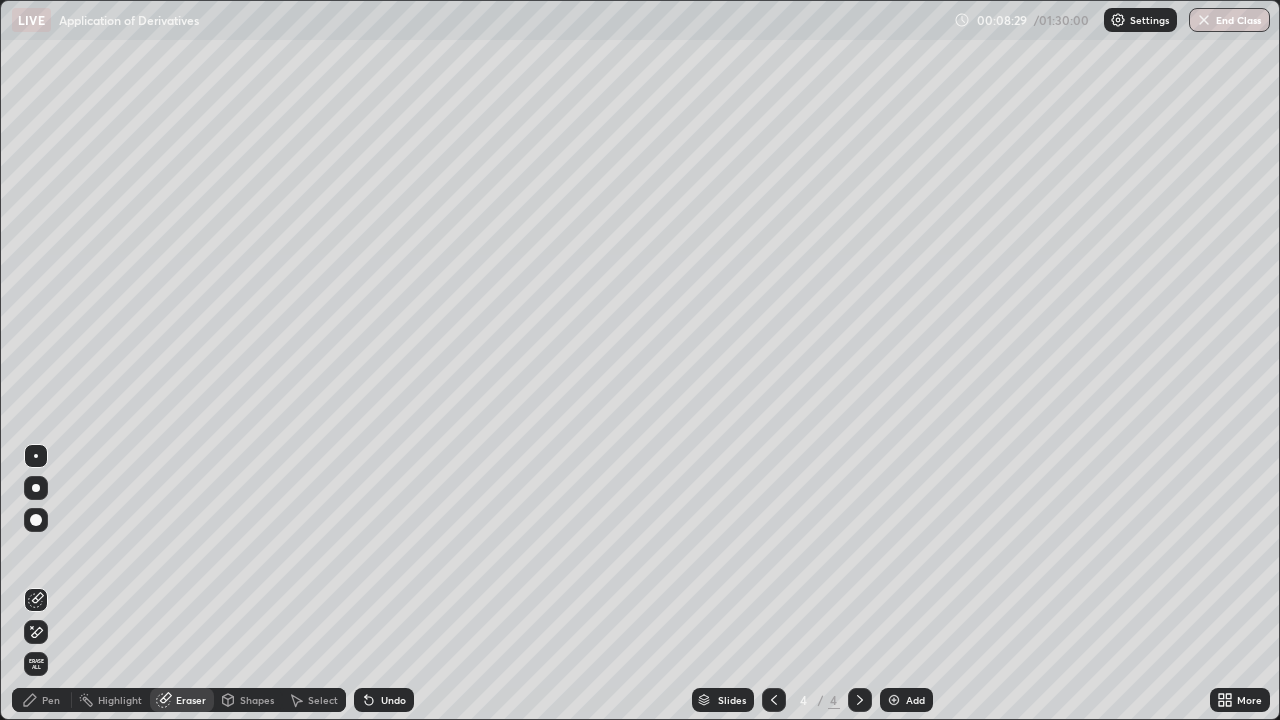 click on "Pen" at bounding box center [51, 700] 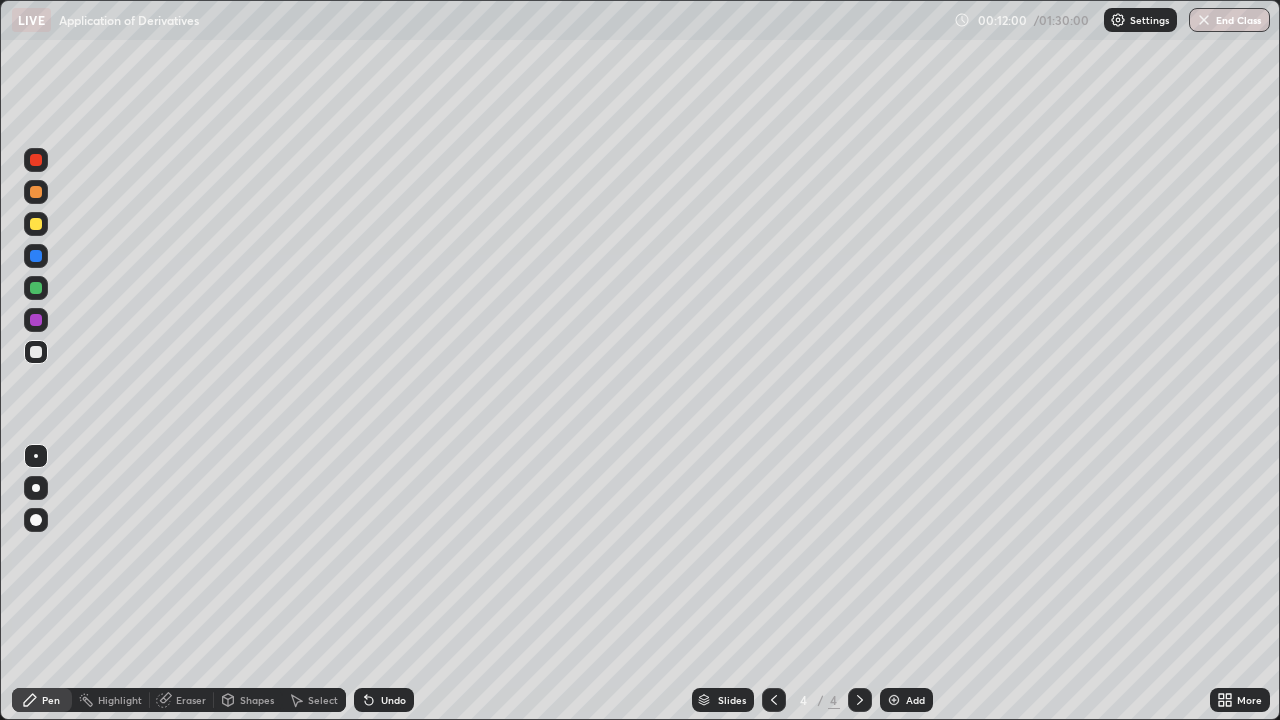 click on "Eraser" at bounding box center (191, 700) 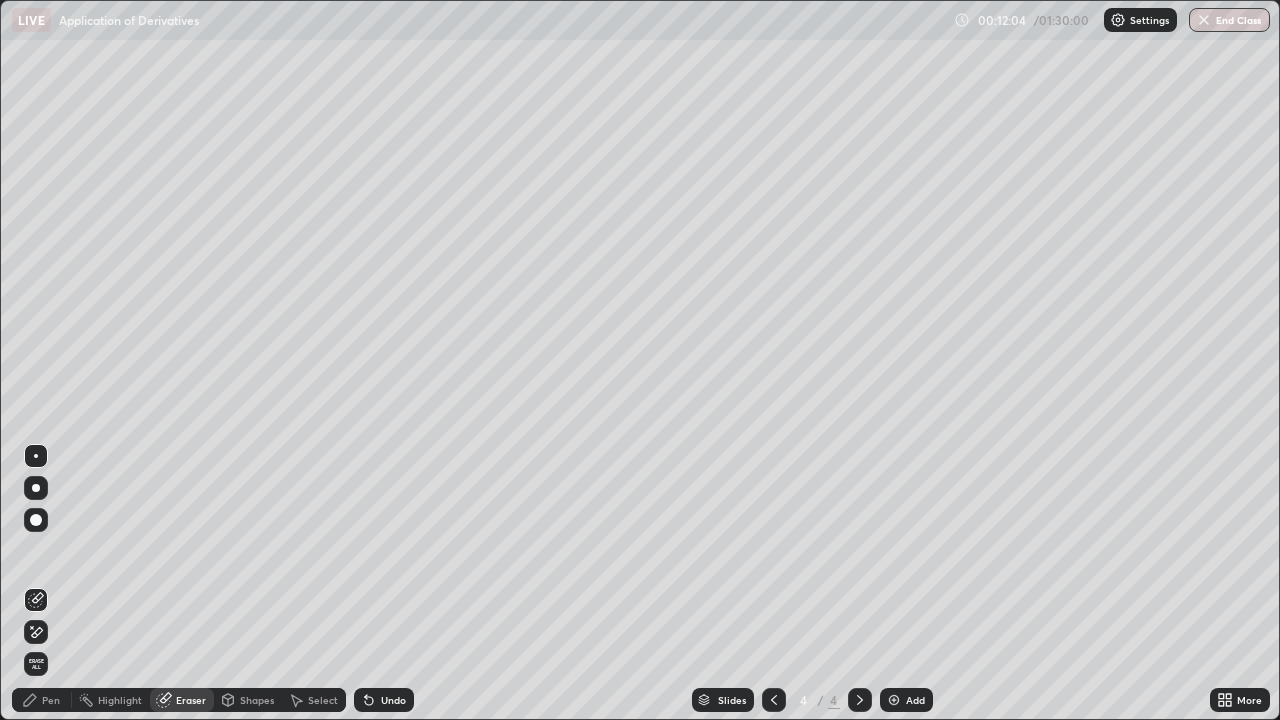 click on "Pen" at bounding box center (51, 700) 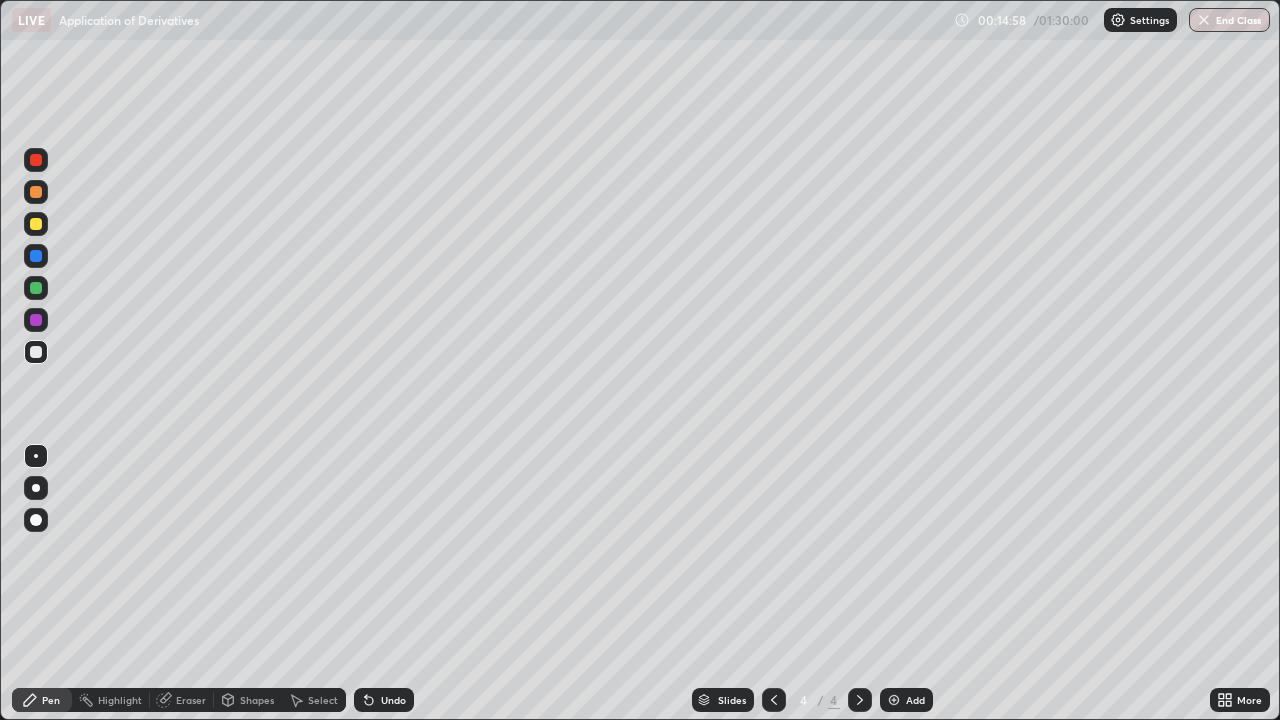 click 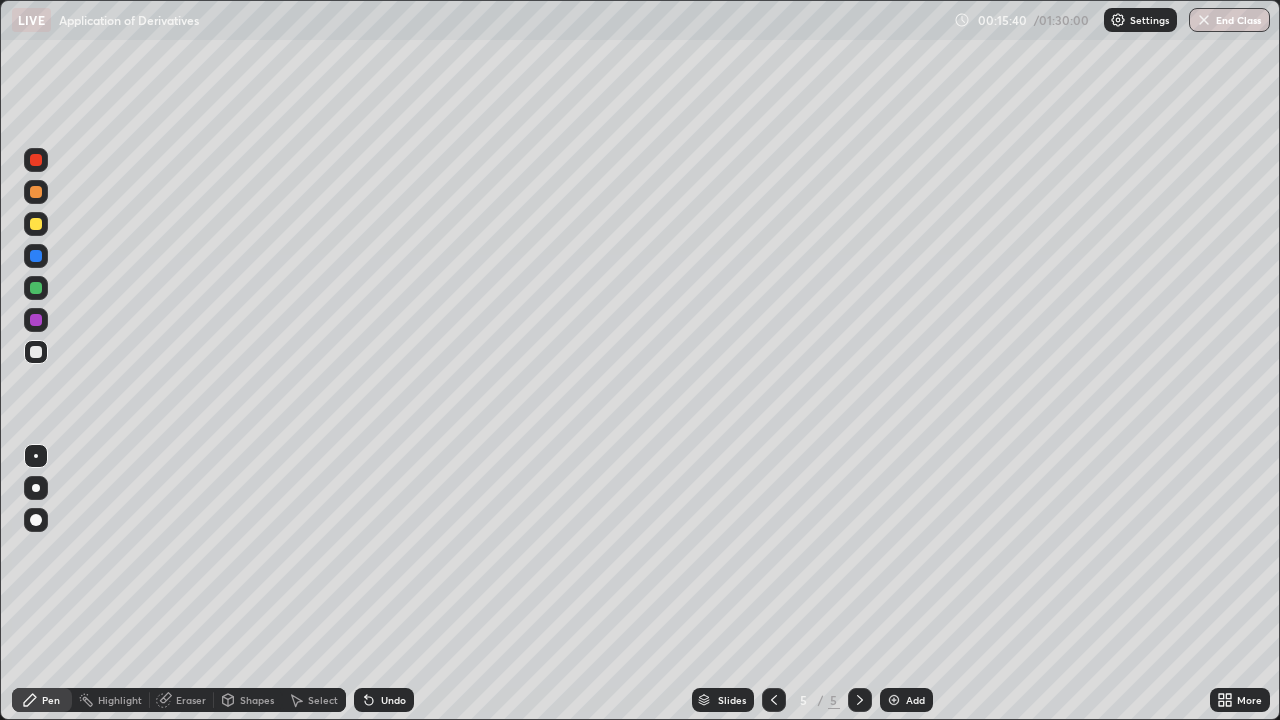 click 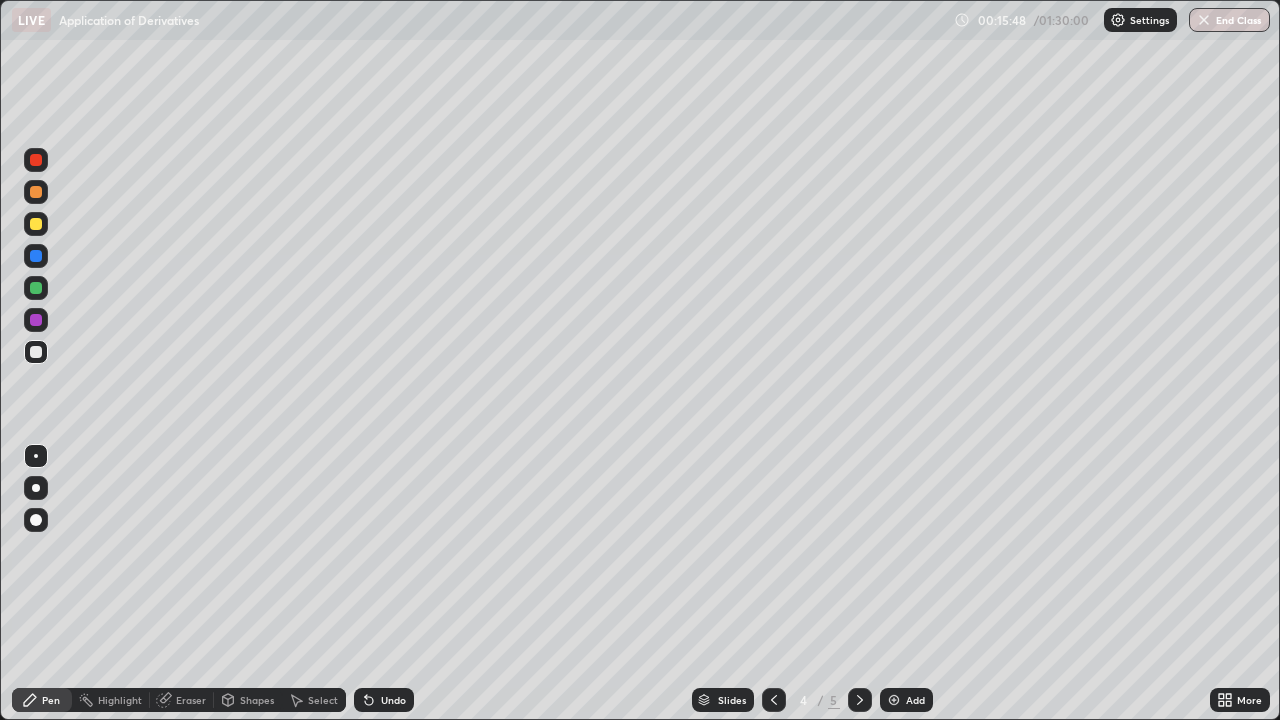 click 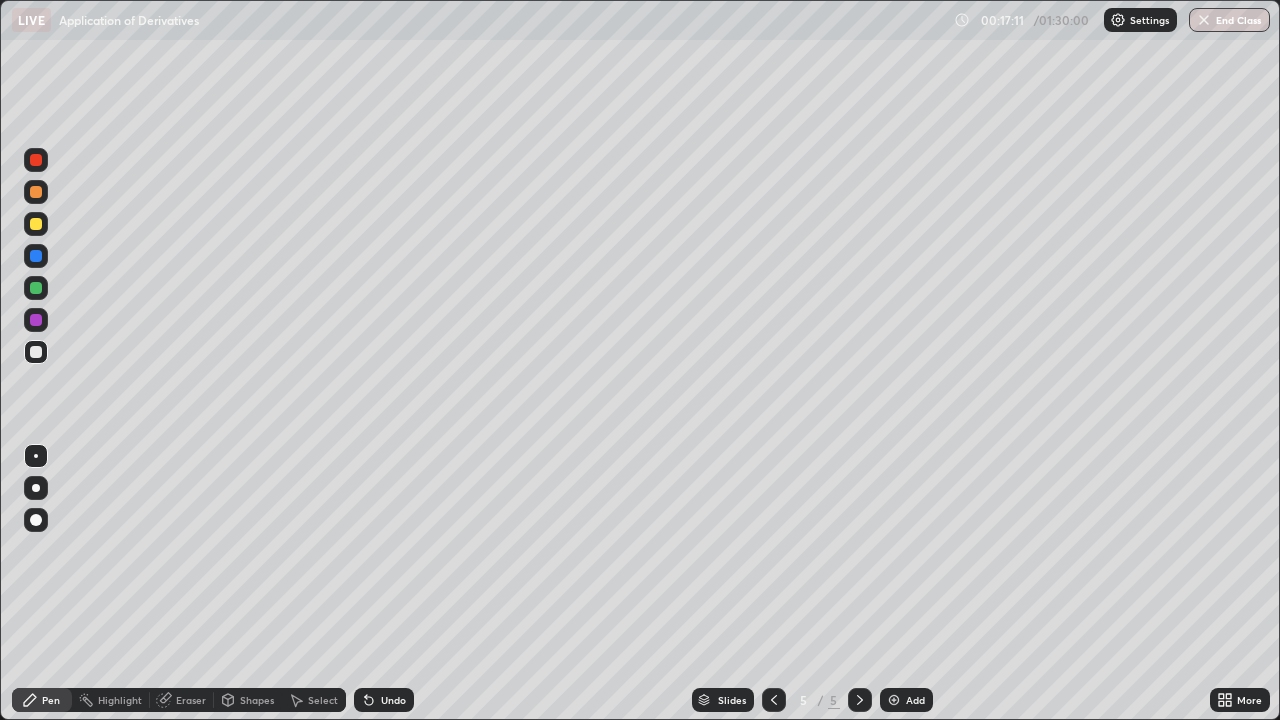click 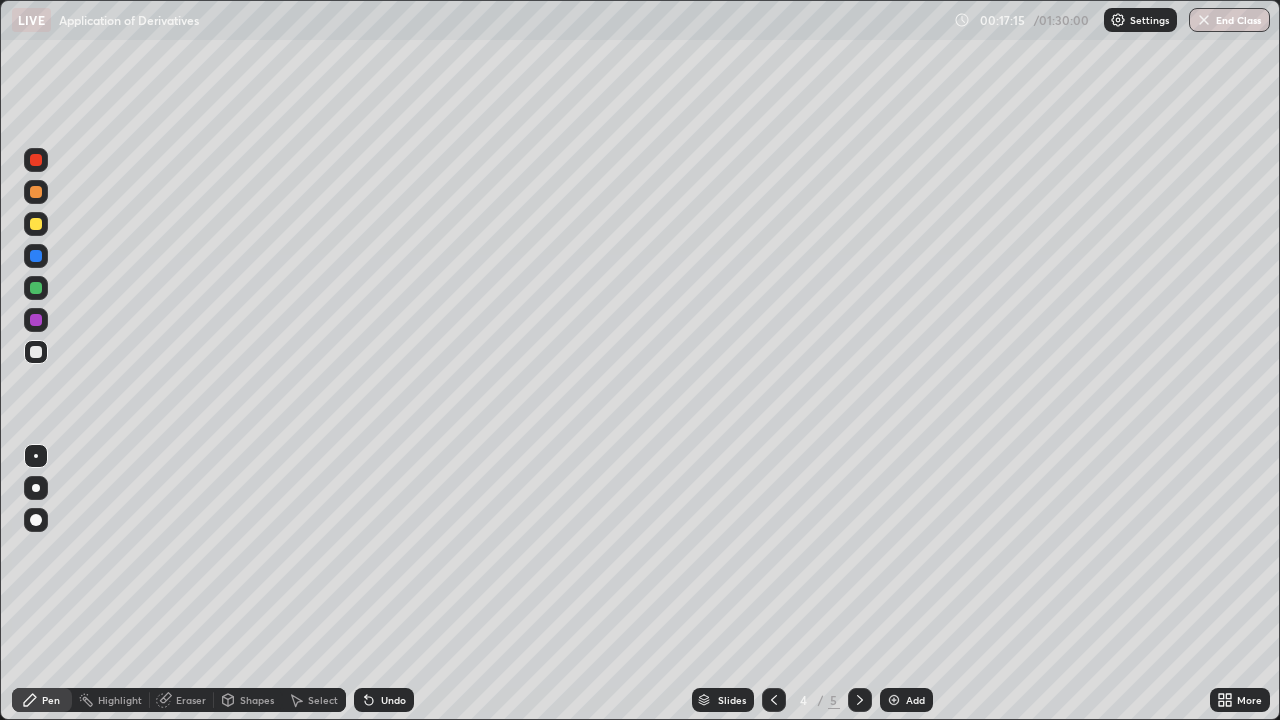 click 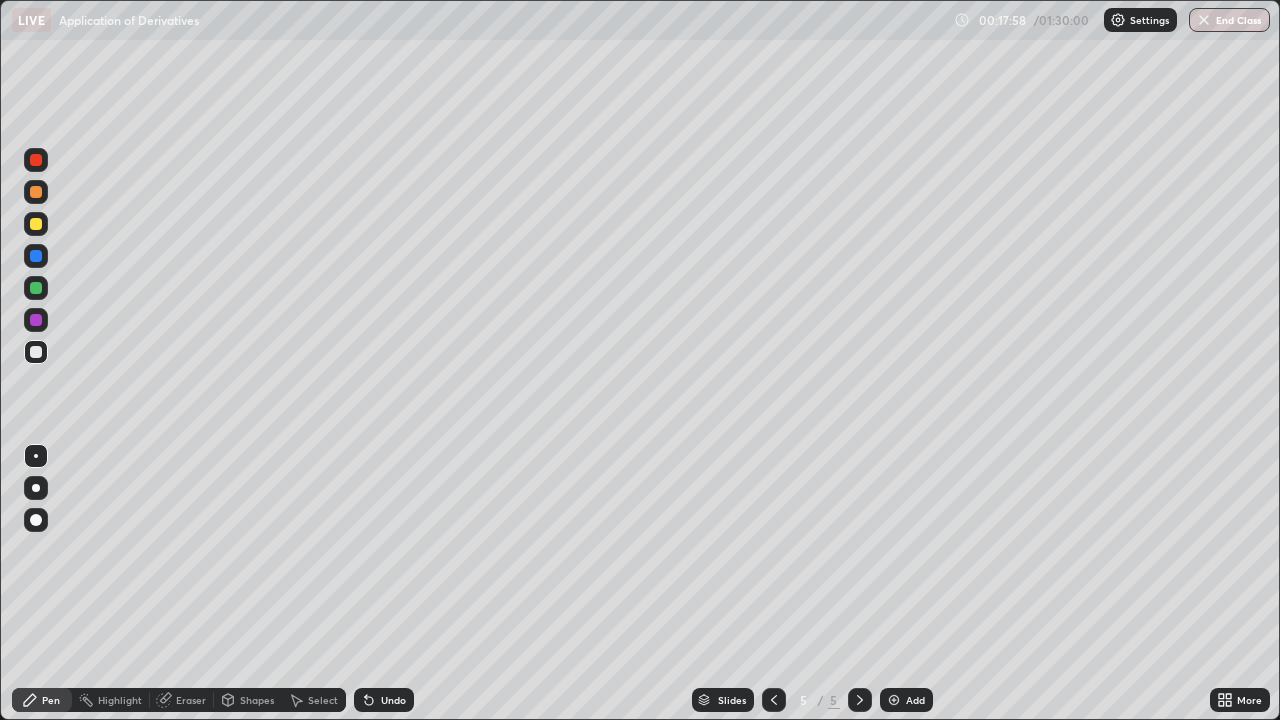 click 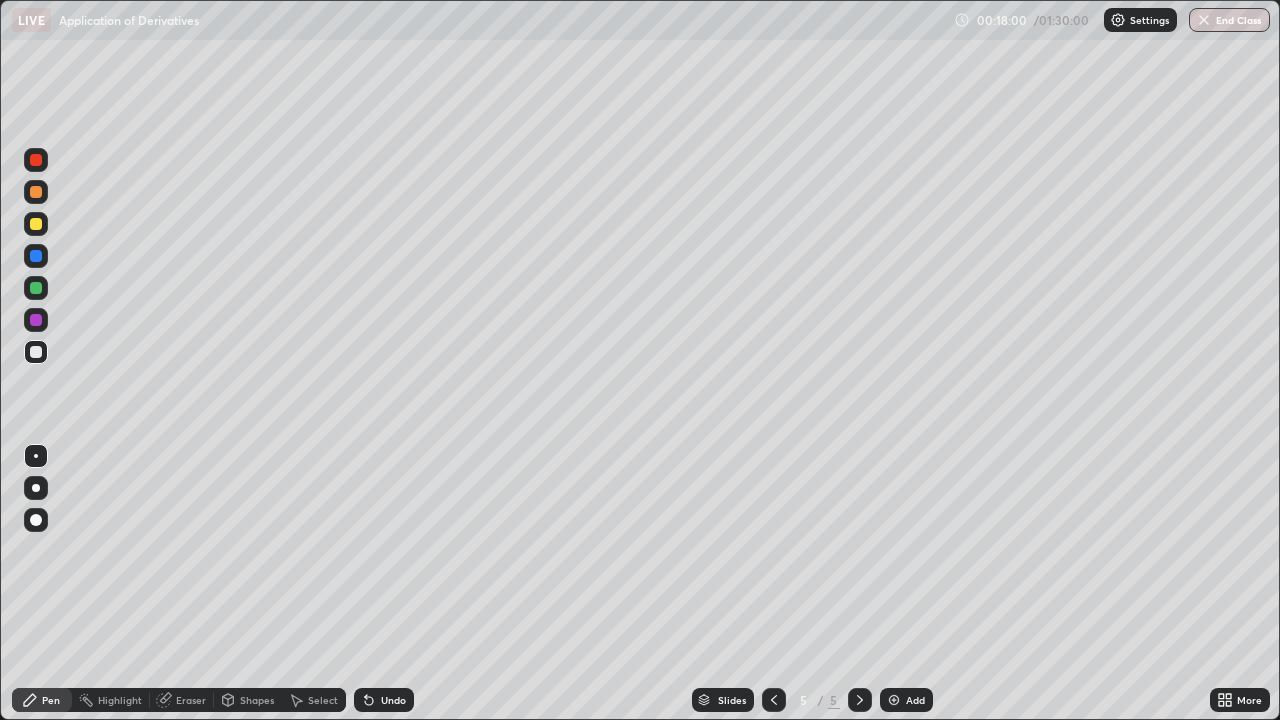 click on "Slides 5 / 5 Add" at bounding box center (812, 700) 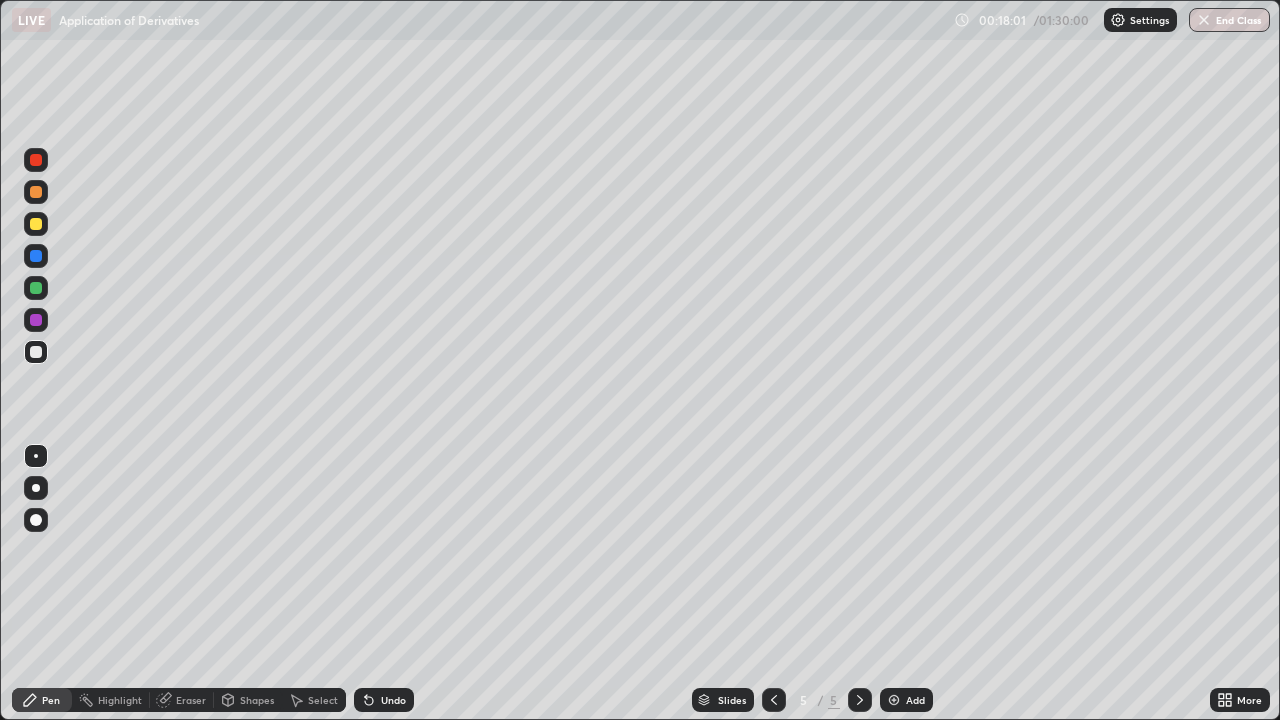 click 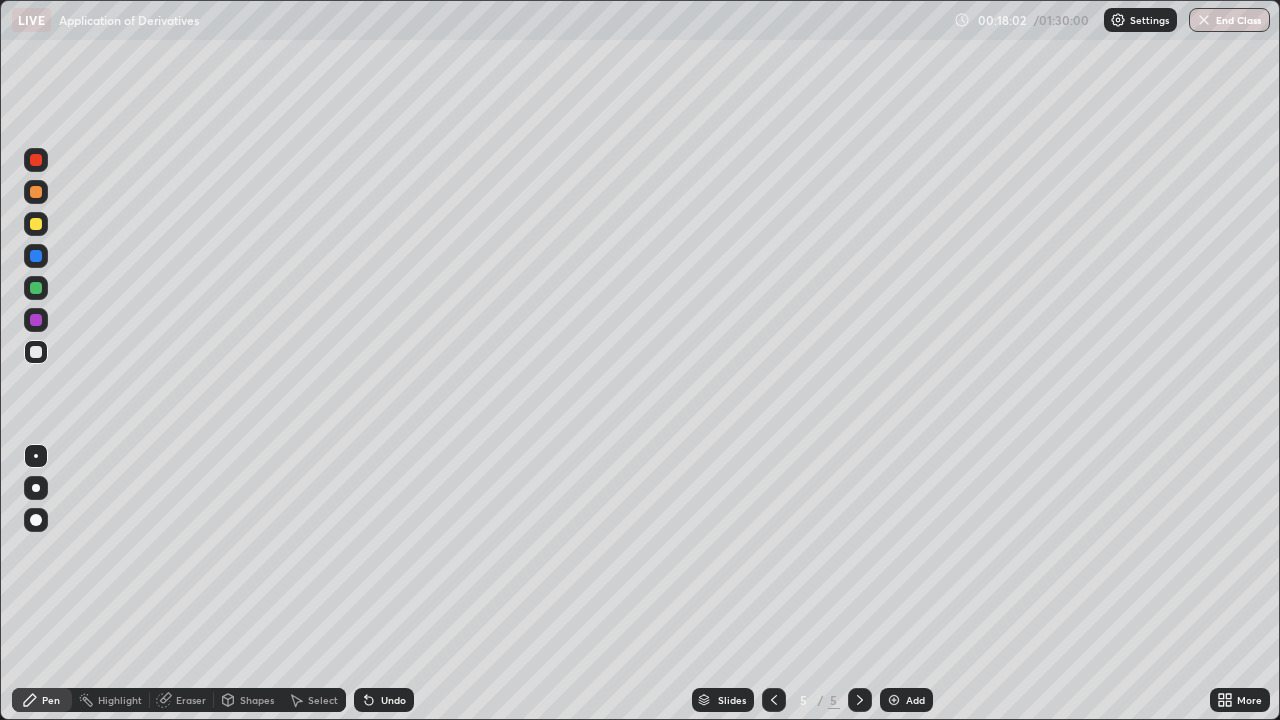 click 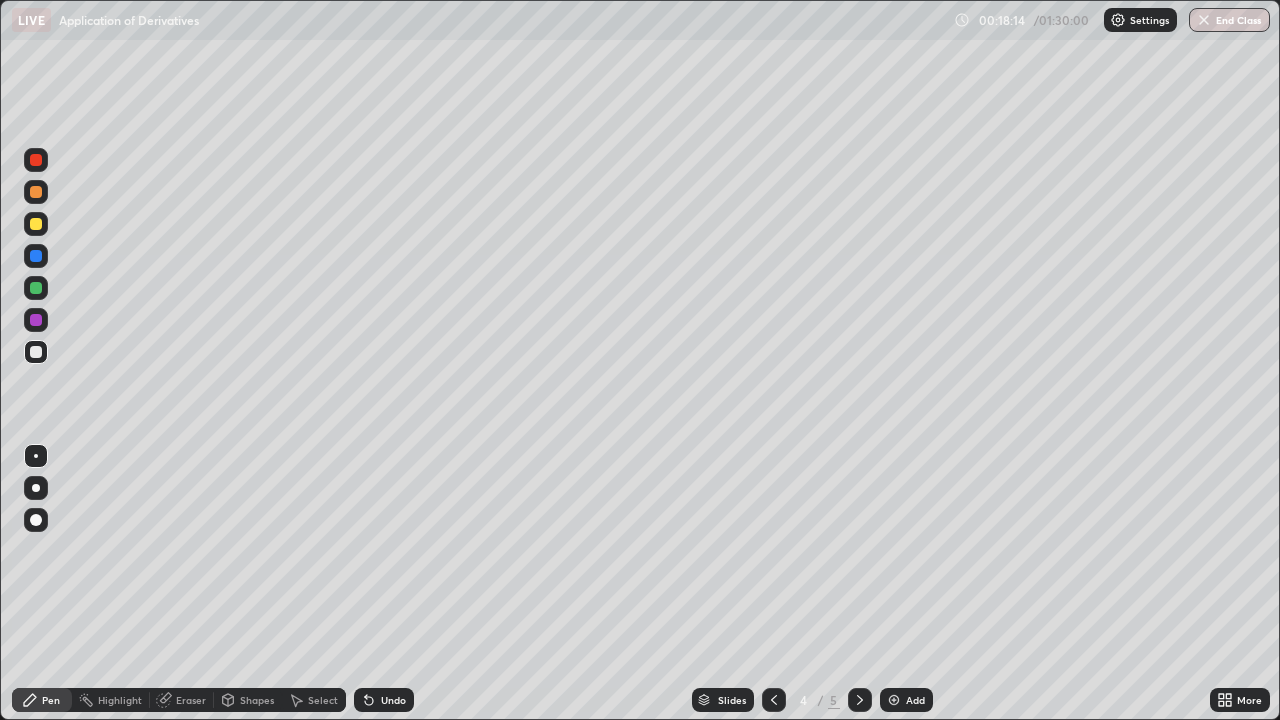 click 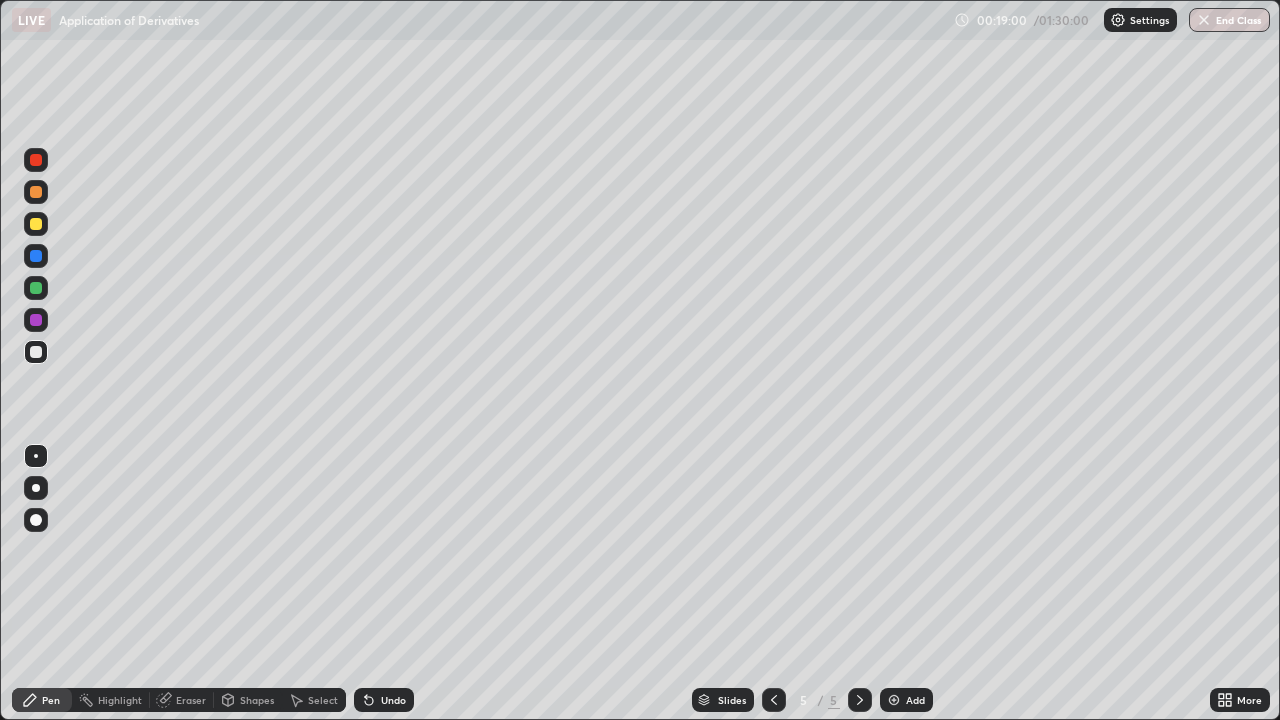 click at bounding box center (860, 700) 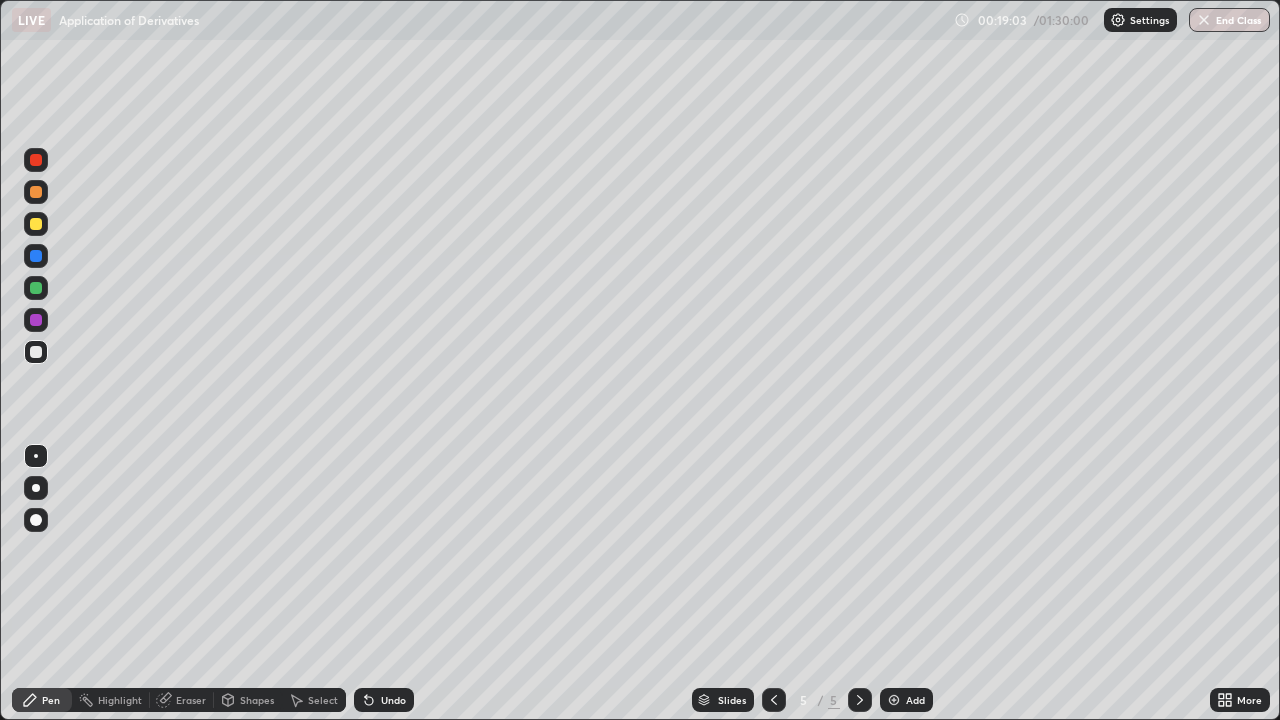 click at bounding box center [894, 700] 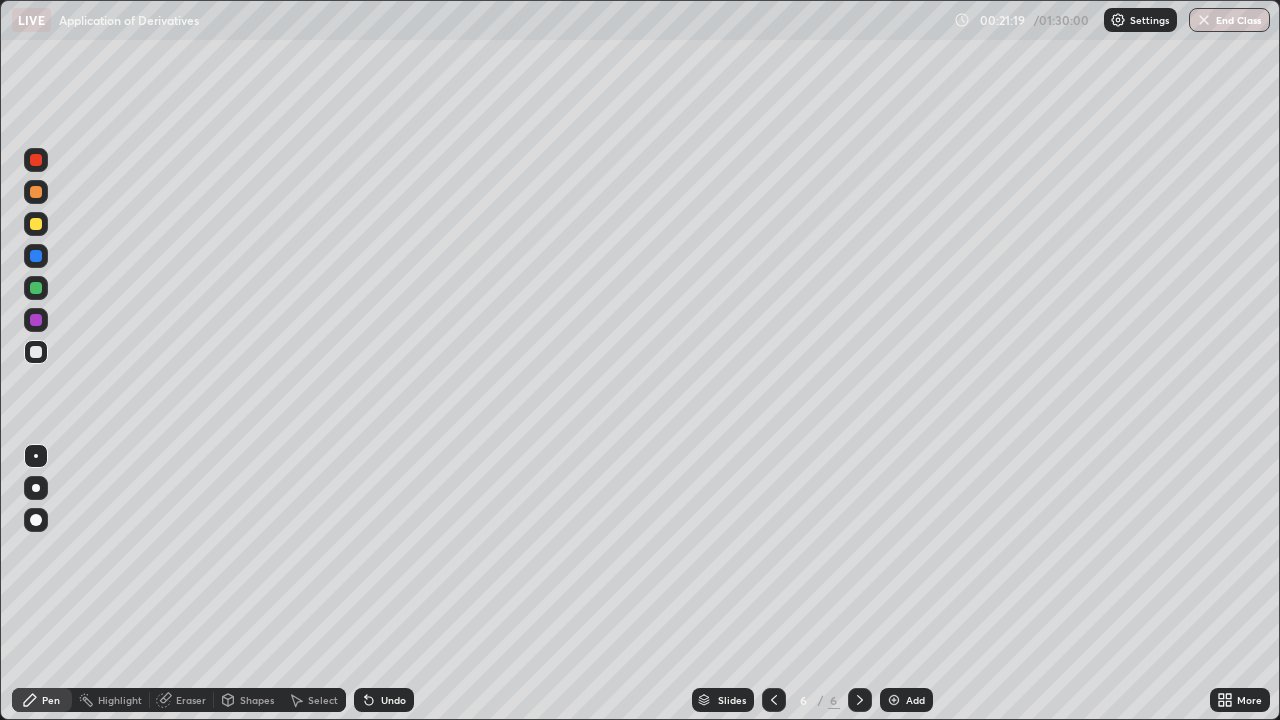 click at bounding box center [36, 224] 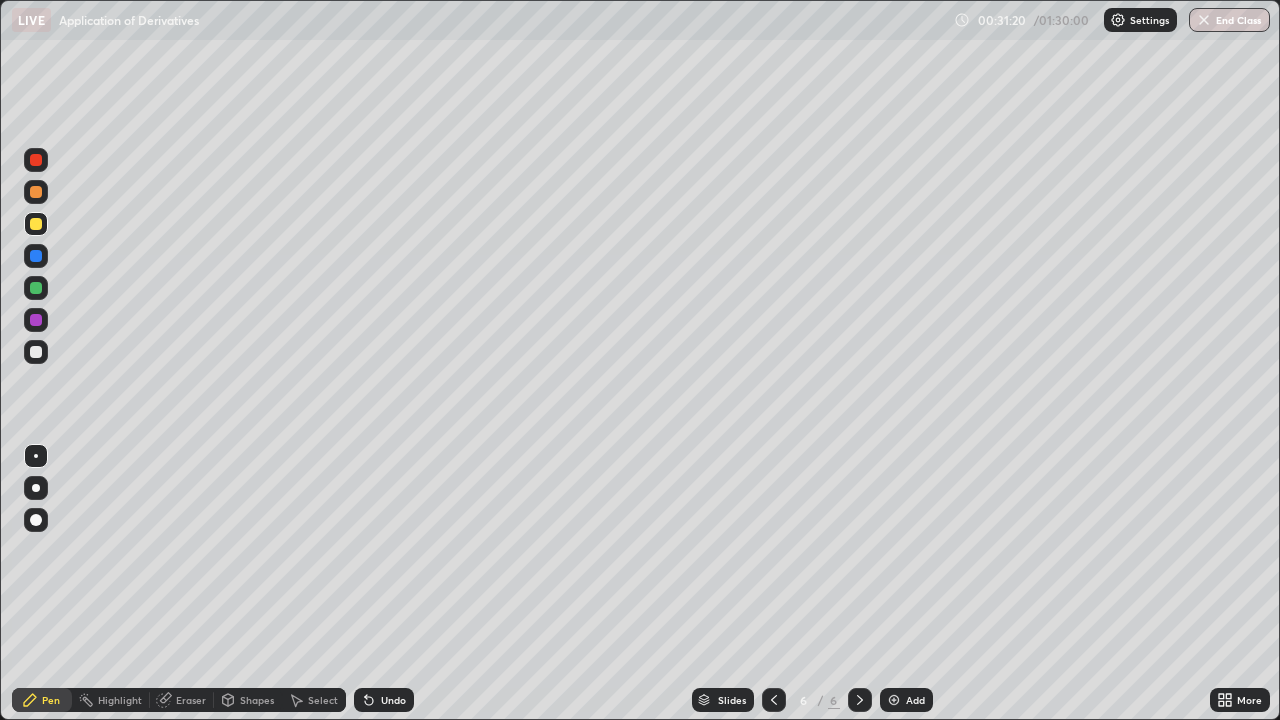 click 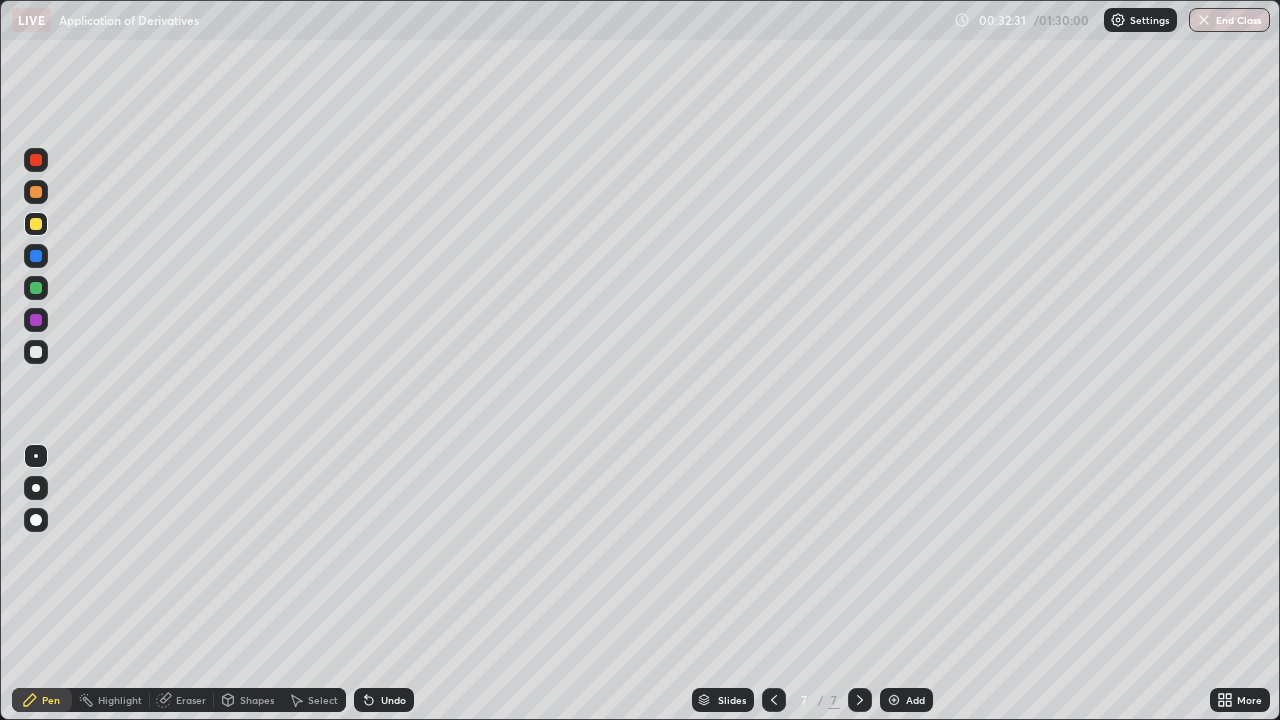 click on "Eraser" at bounding box center [191, 700] 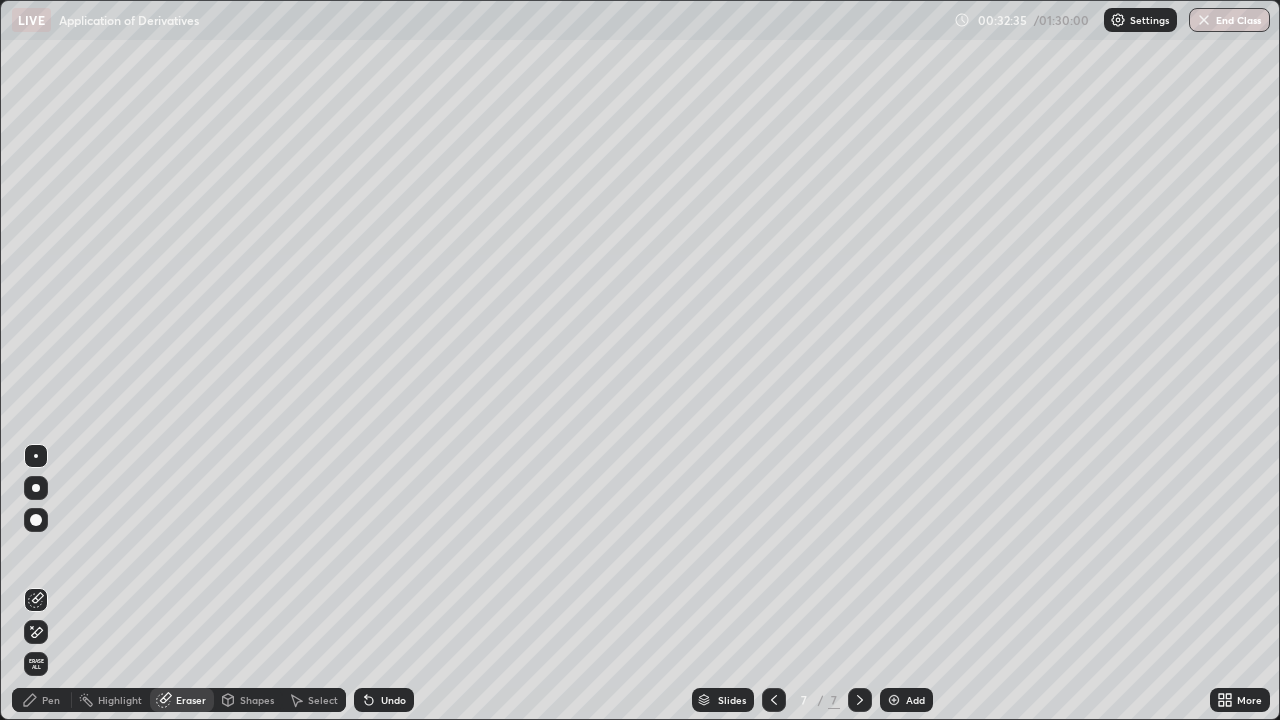 click on "Pen" at bounding box center [51, 700] 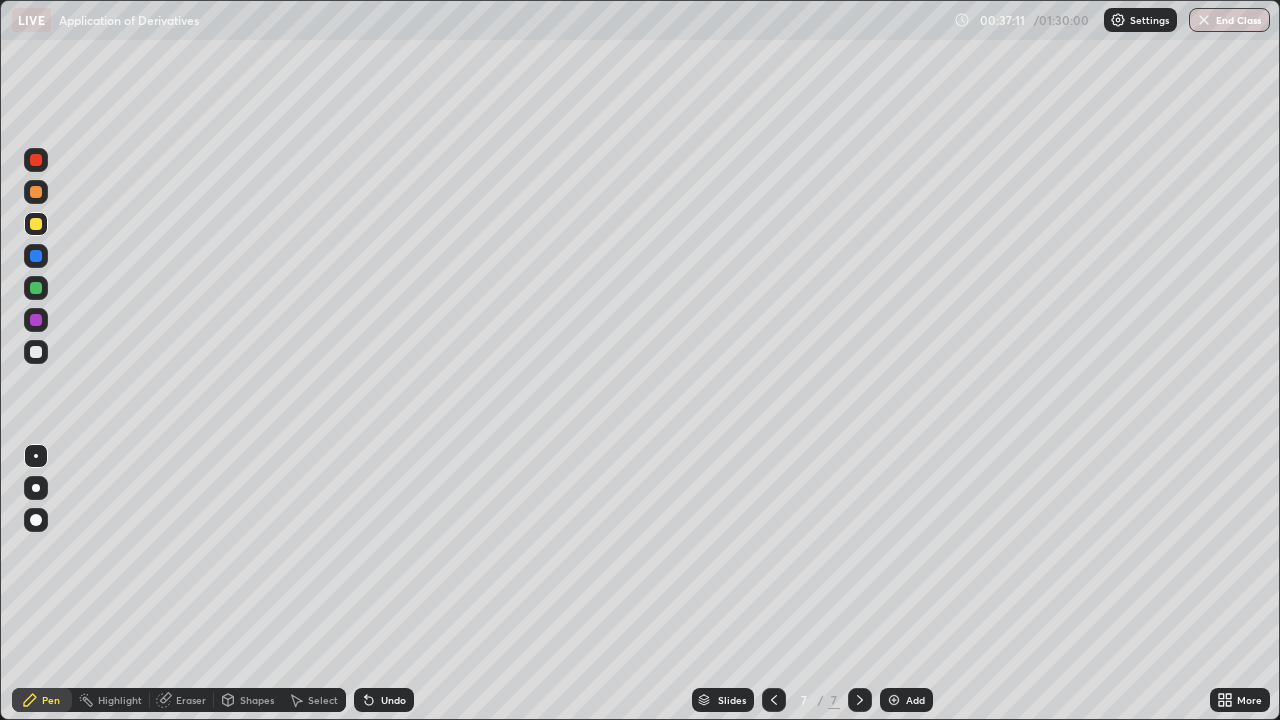 click on "Eraser" at bounding box center [191, 700] 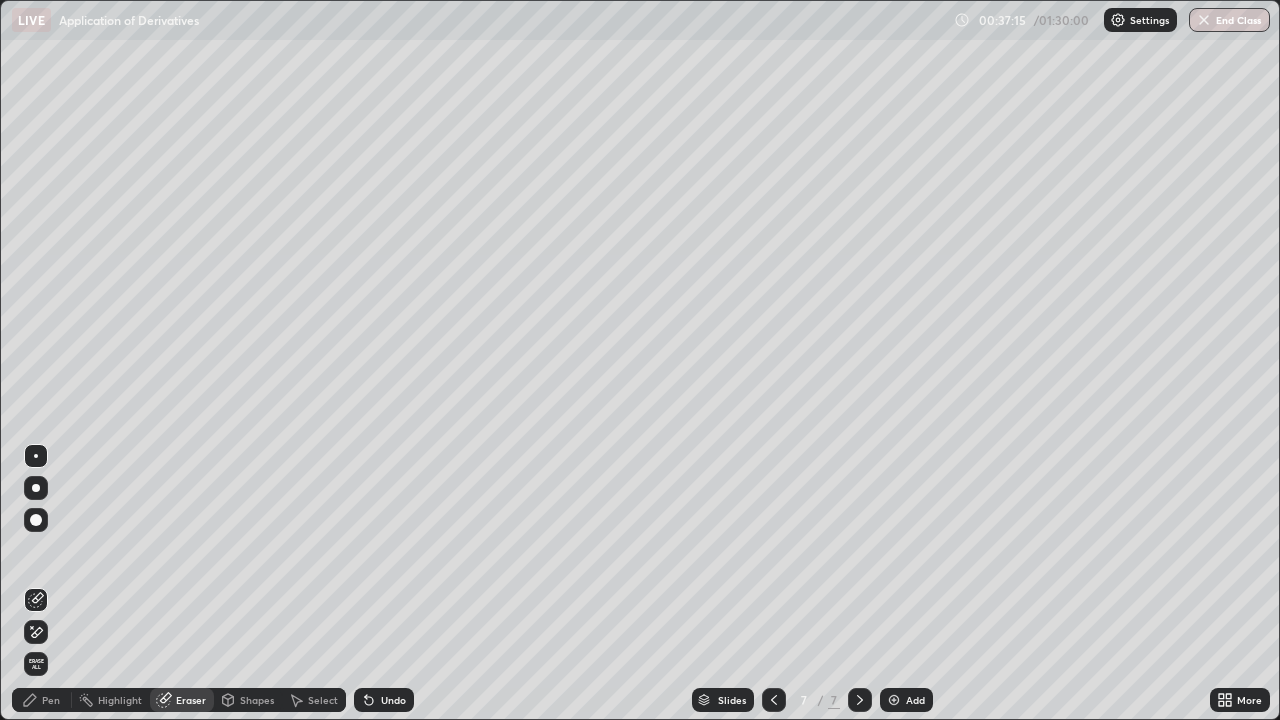 click on "Pen" at bounding box center (51, 700) 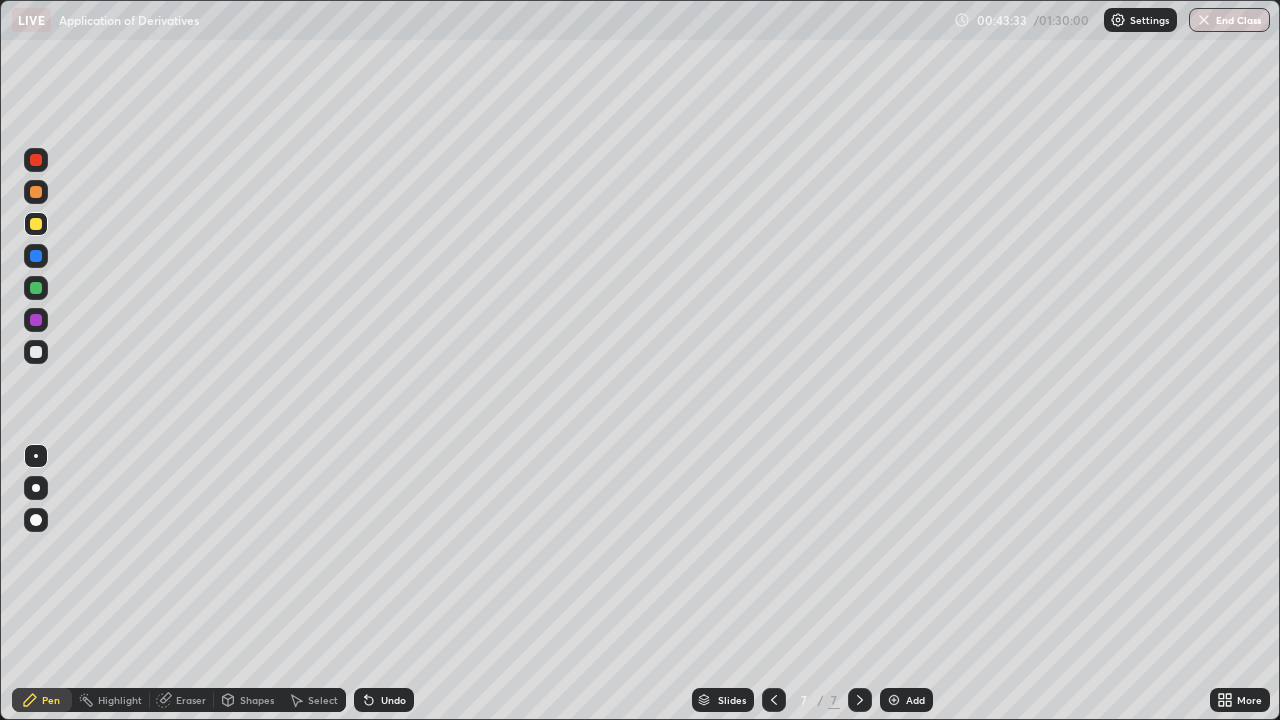 click 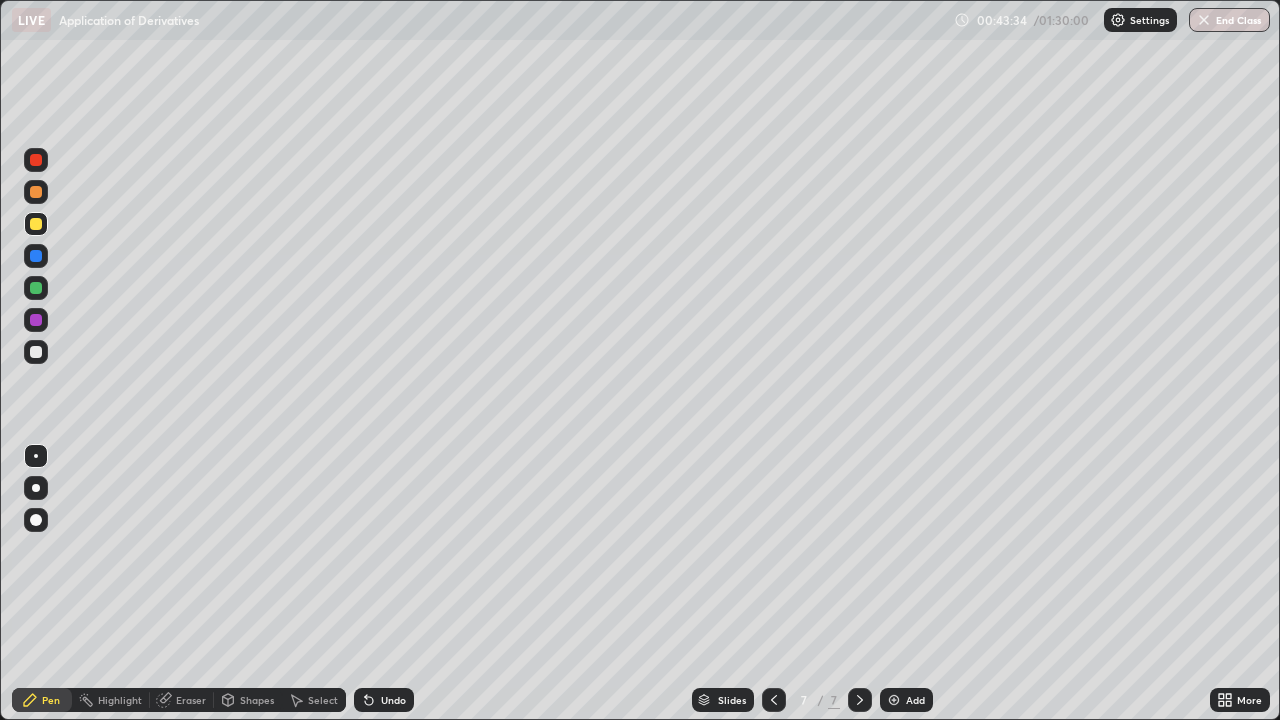 click on "Slides 7 / 7 Add" at bounding box center (812, 700) 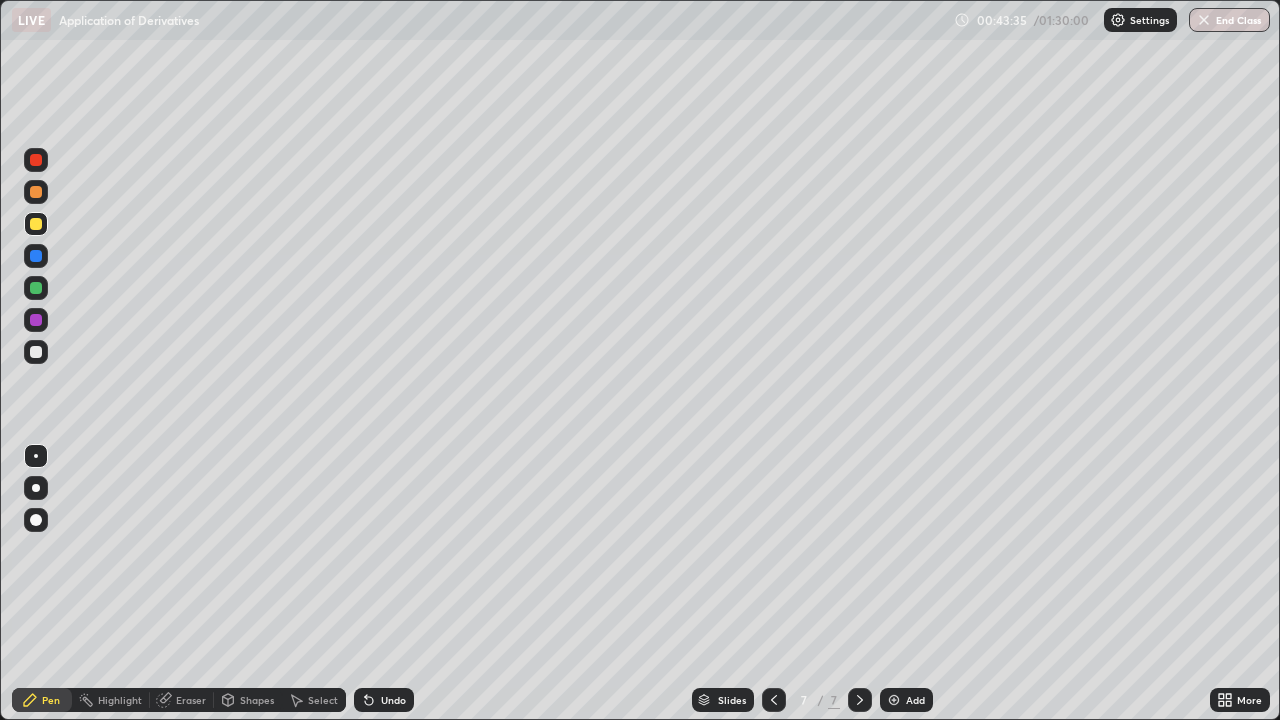click at bounding box center [894, 700] 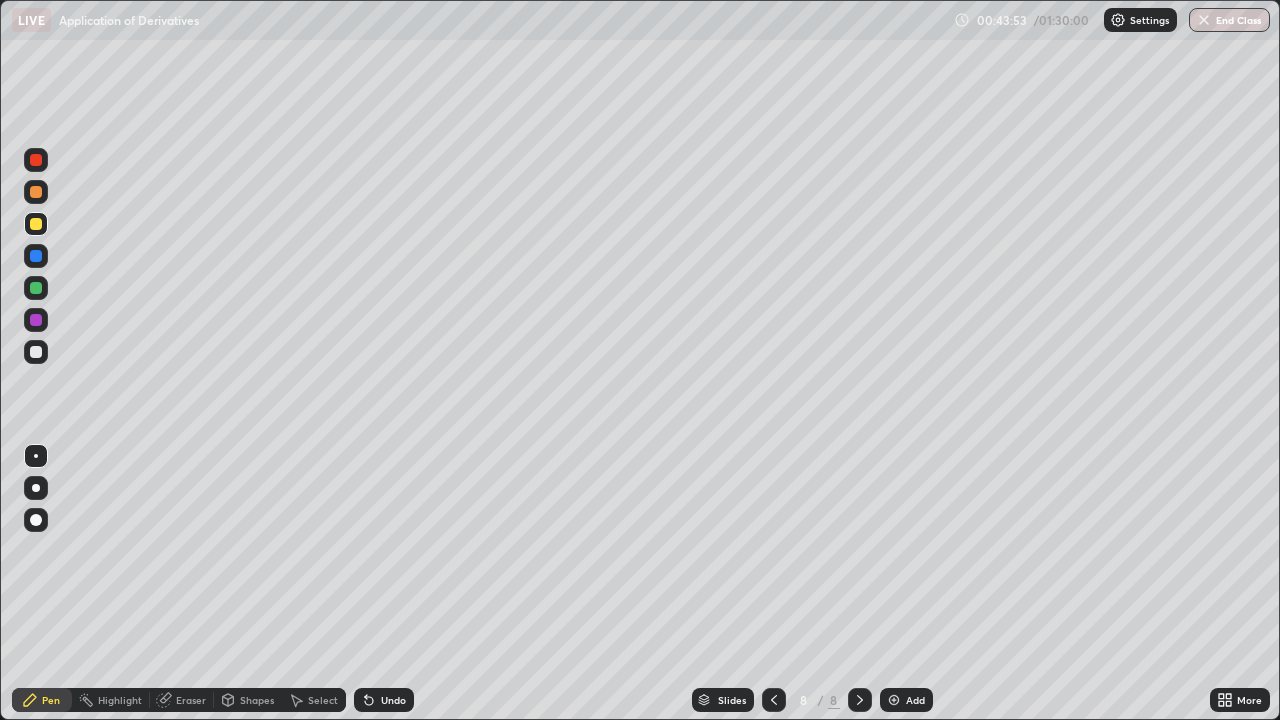 click 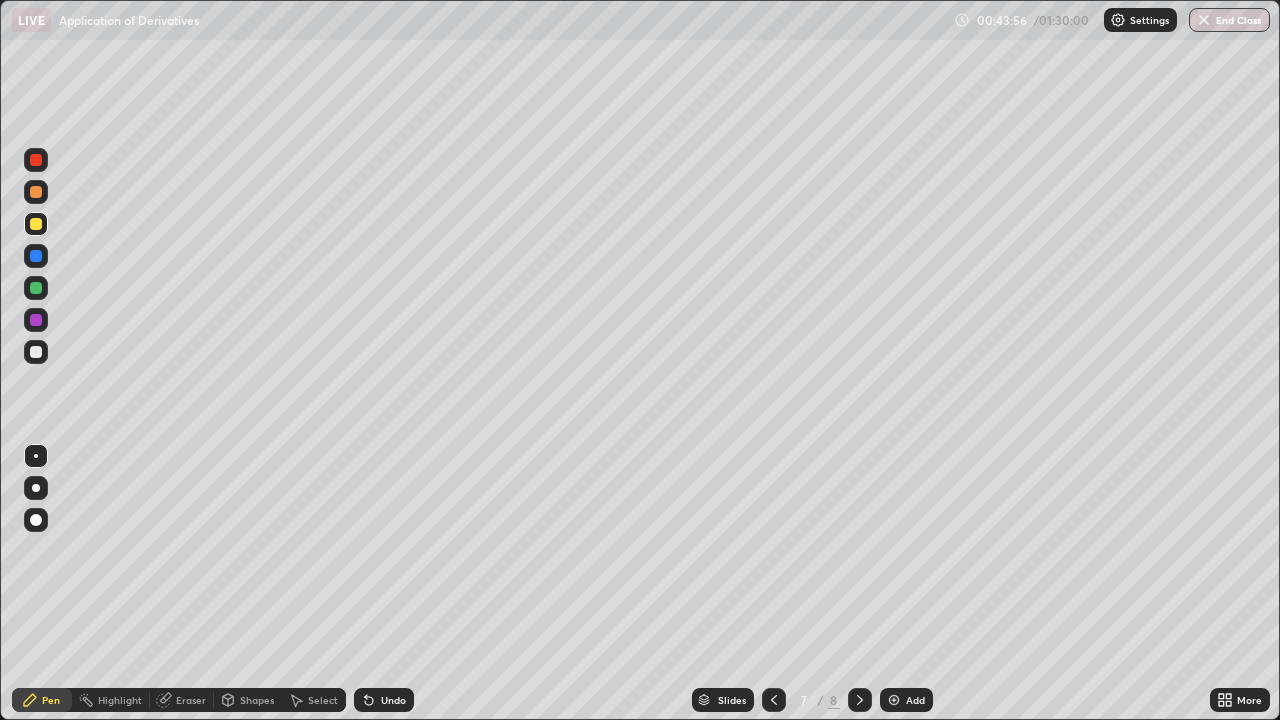 click 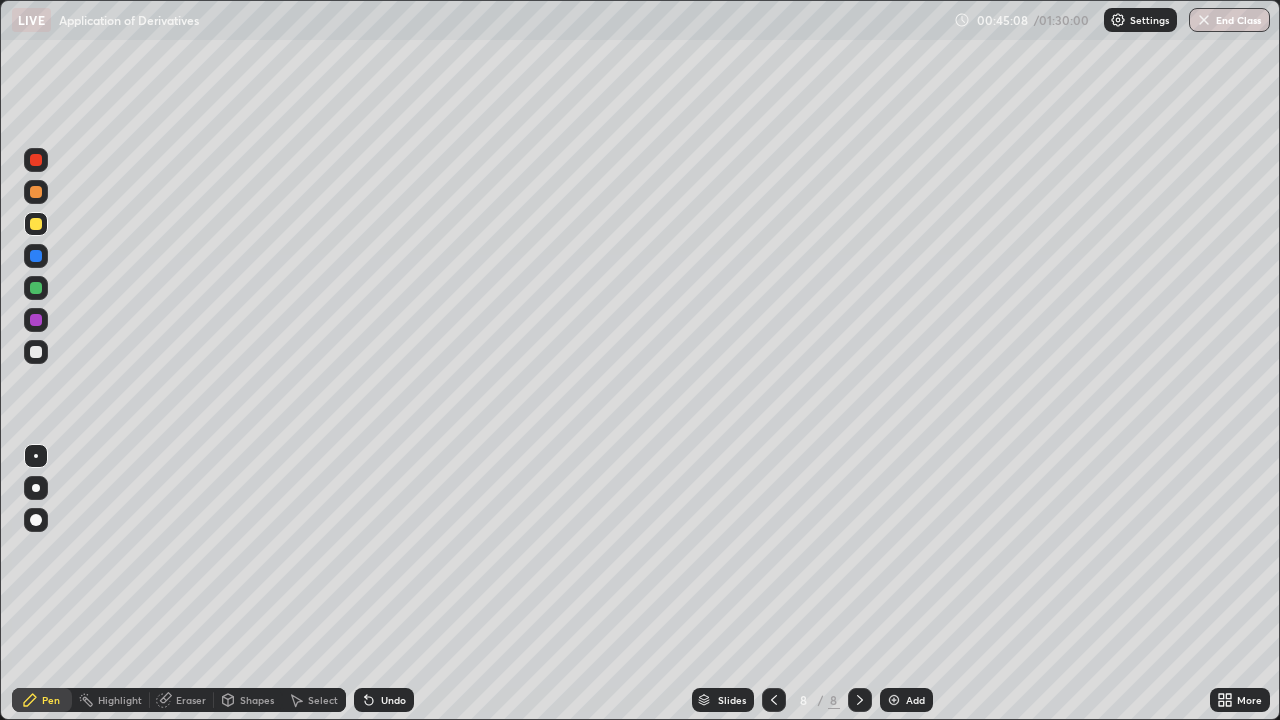 click on "Eraser" at bounding box center (191, 700) 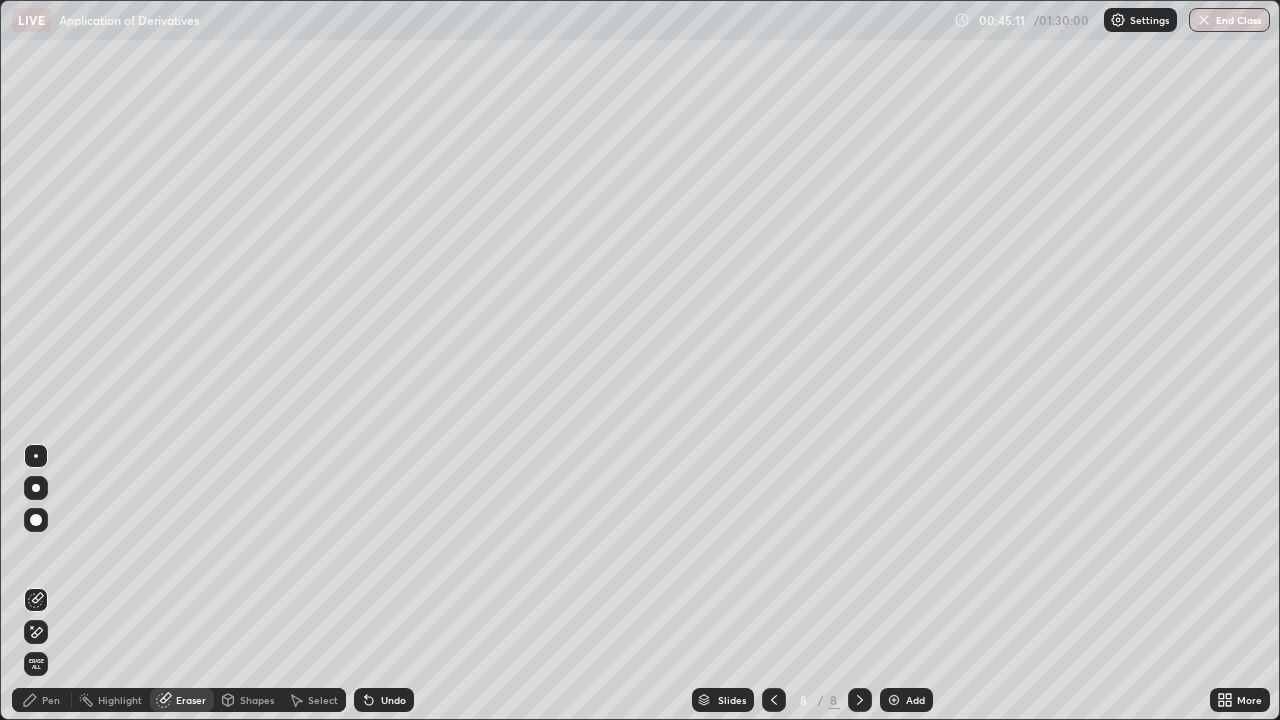 click on "Pen" at bounding box center [51, 700] 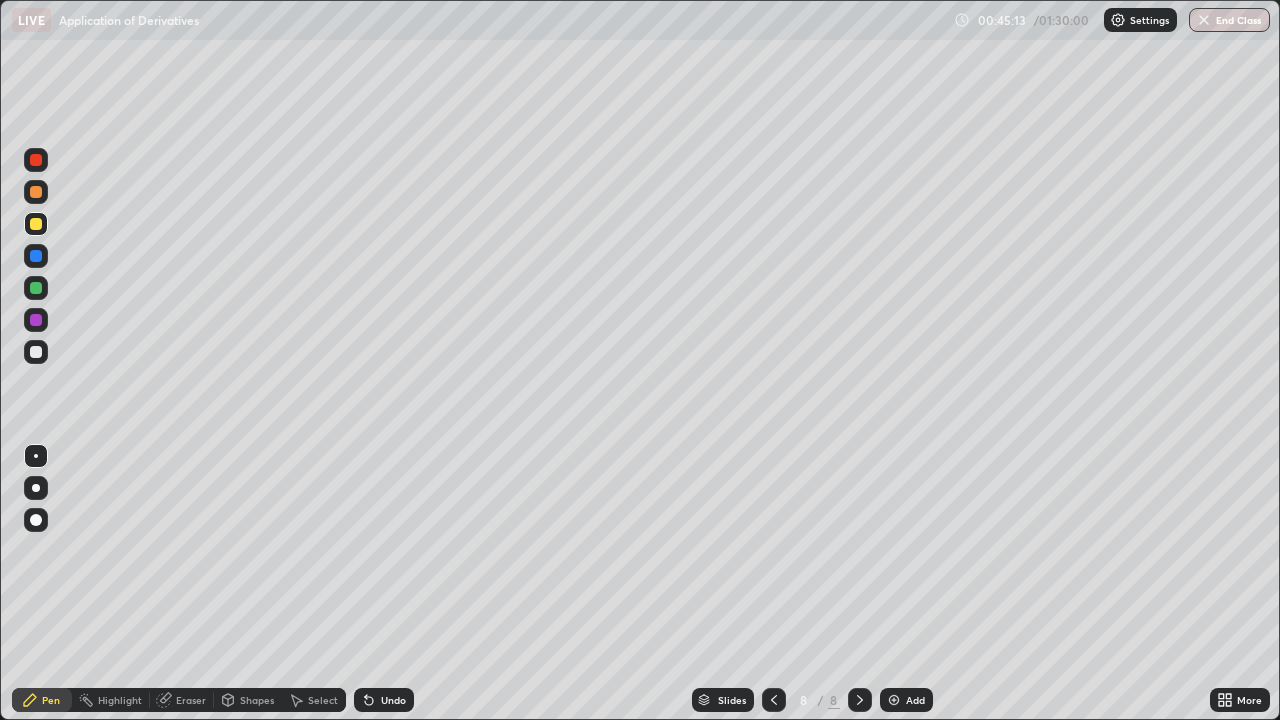 click 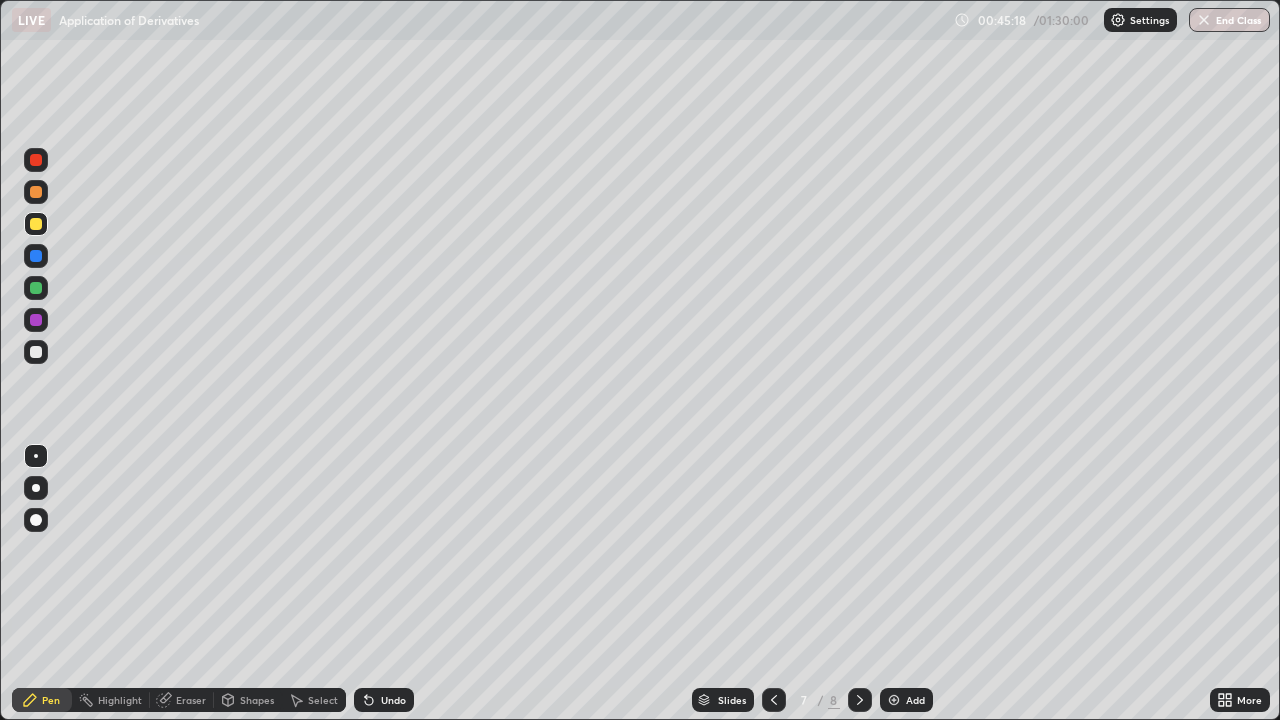 click 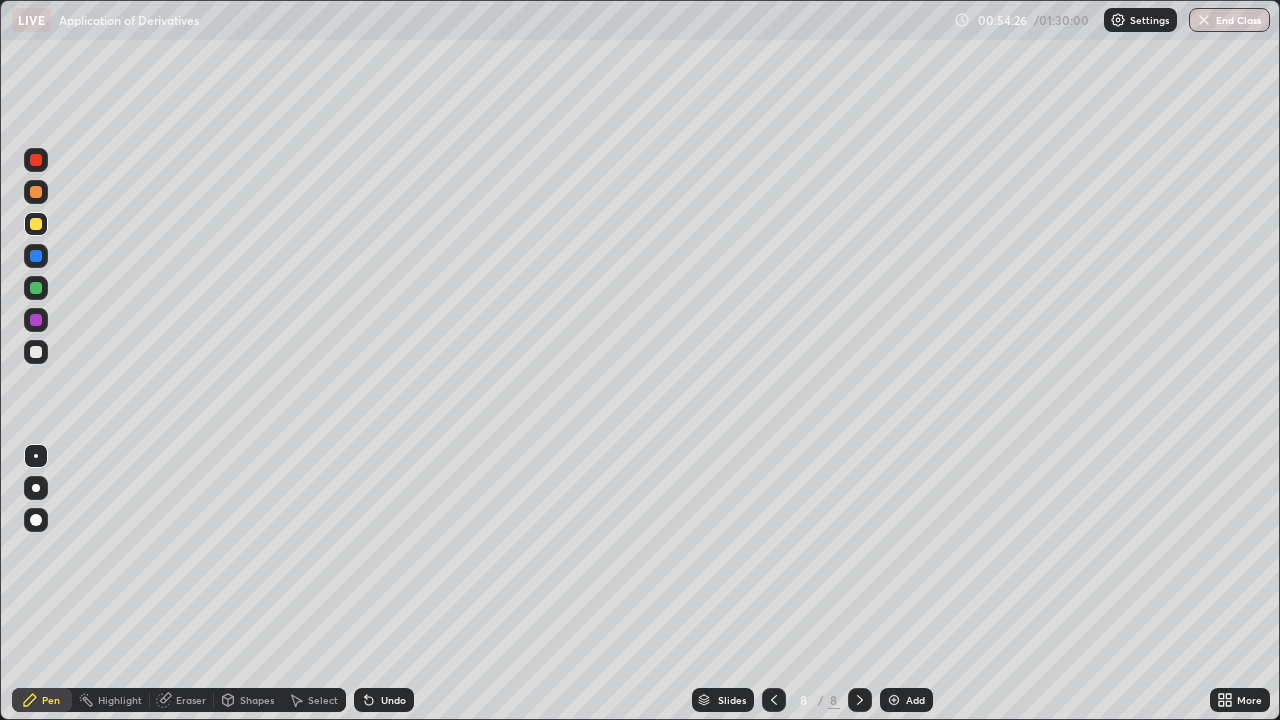 click at bounding box center (894, 700) 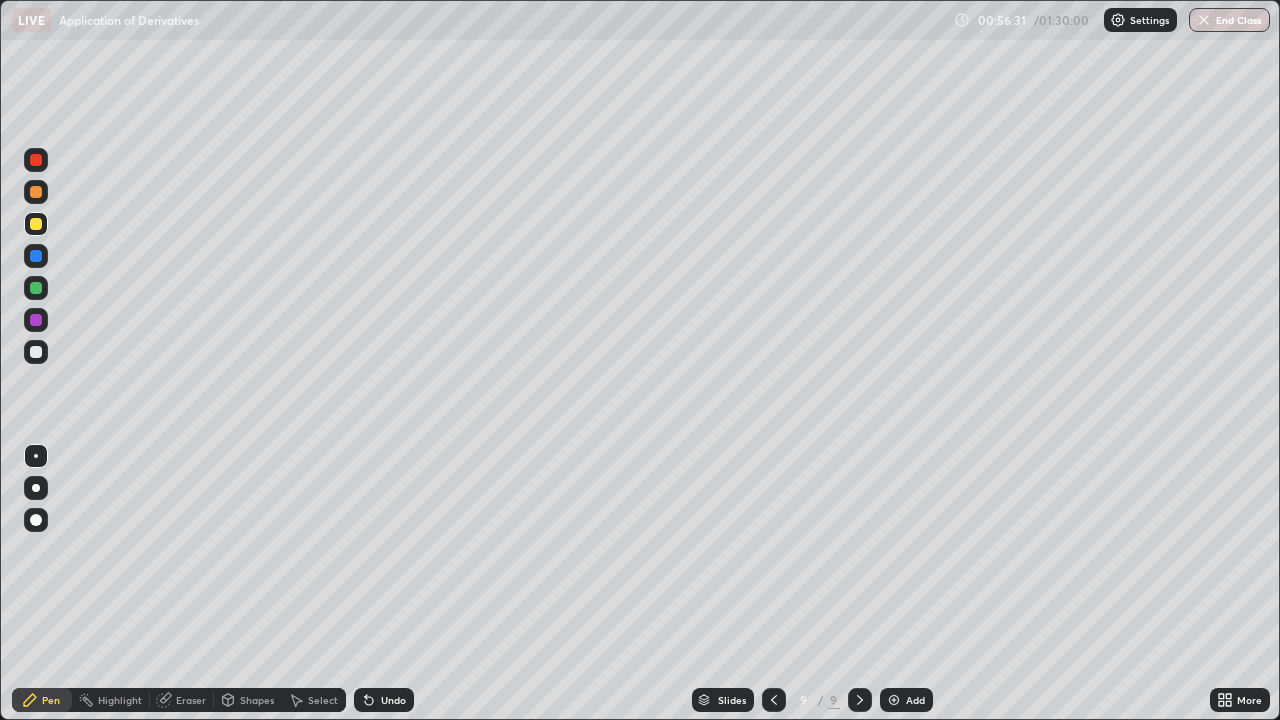 click on "Eraser" at bounding box center [191, 700] 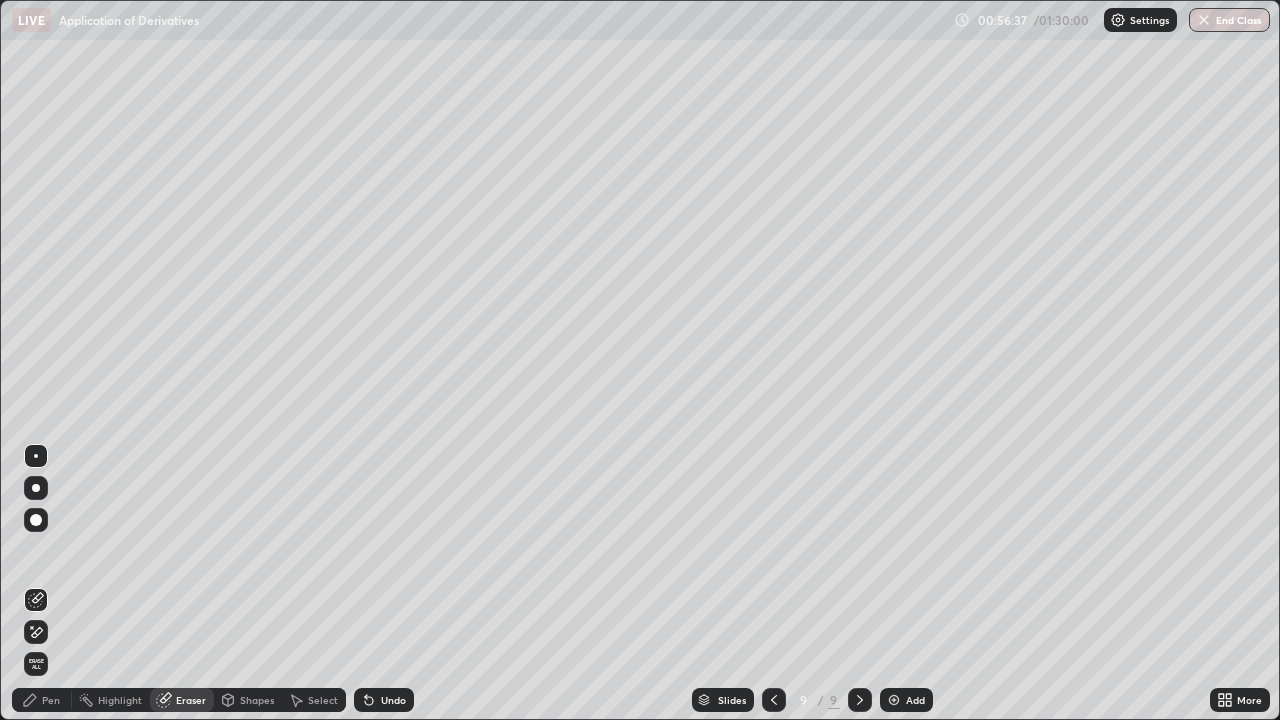 click on "Pen" at bounding box center [51, 700] 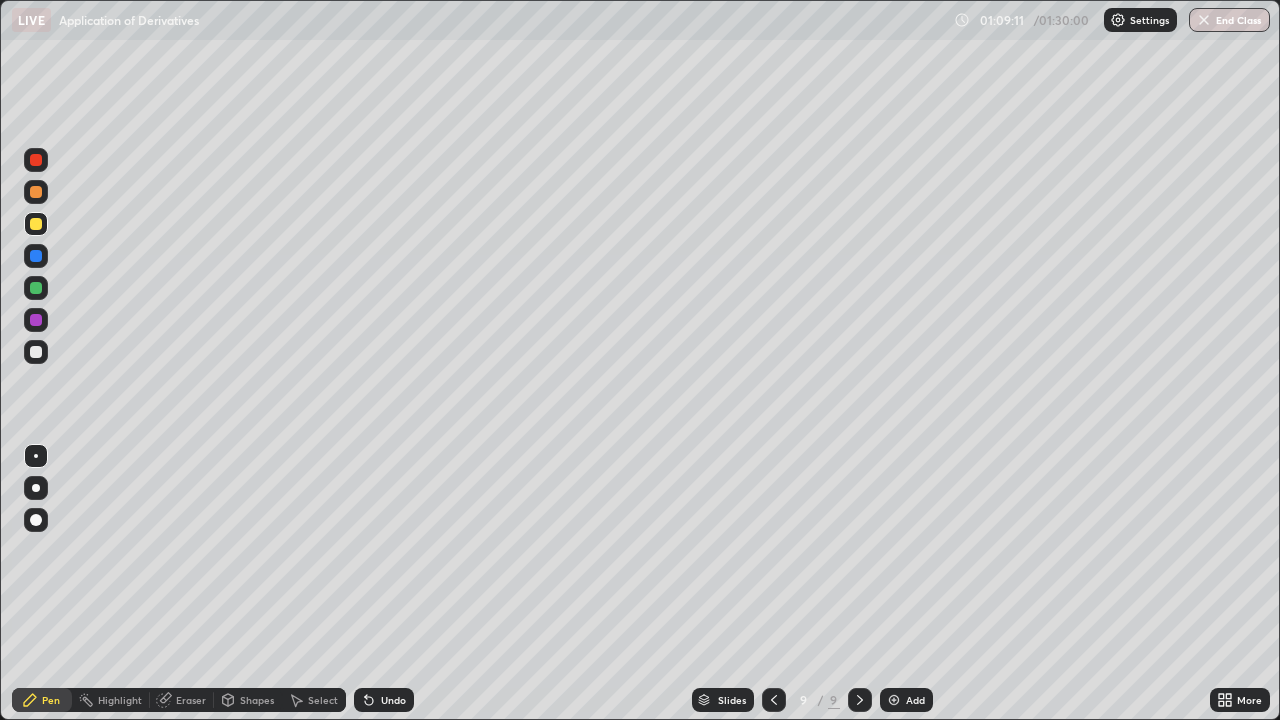 click at bounding box center [894, 700] 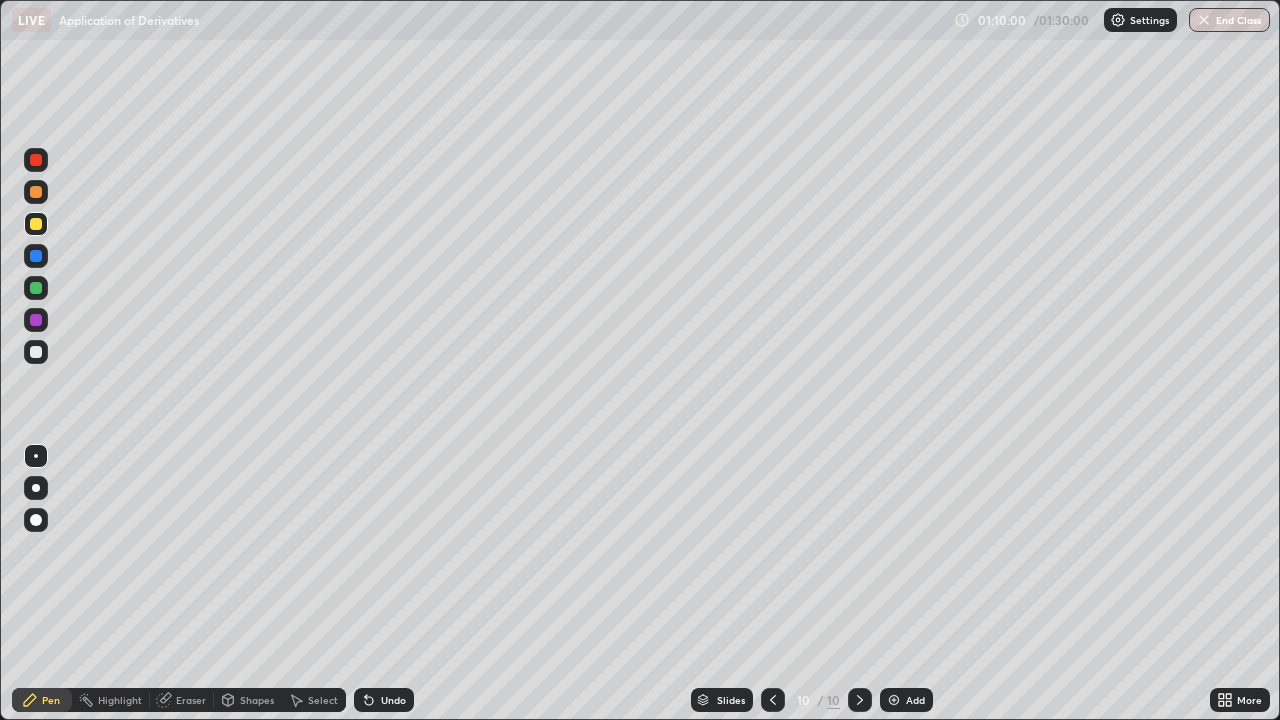 click on "Eraser" at bounding box center (191, 700) 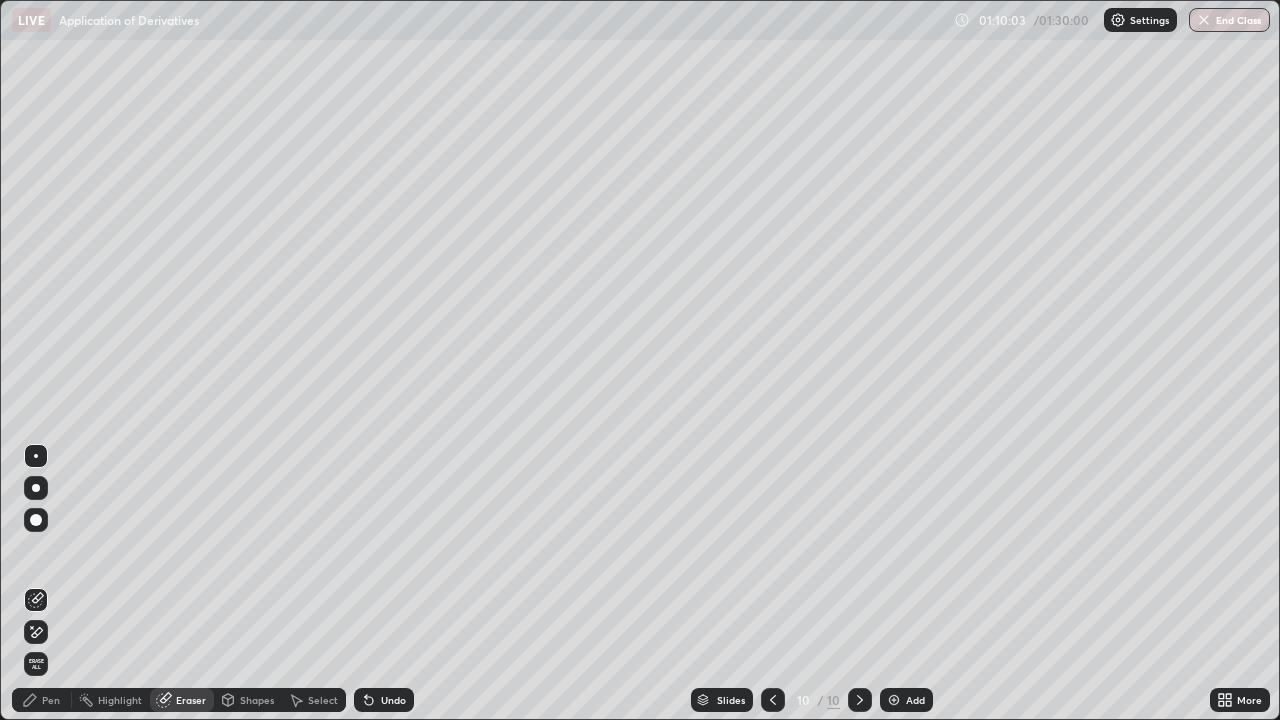 click on "Pen" at bounding box center (51, 700) 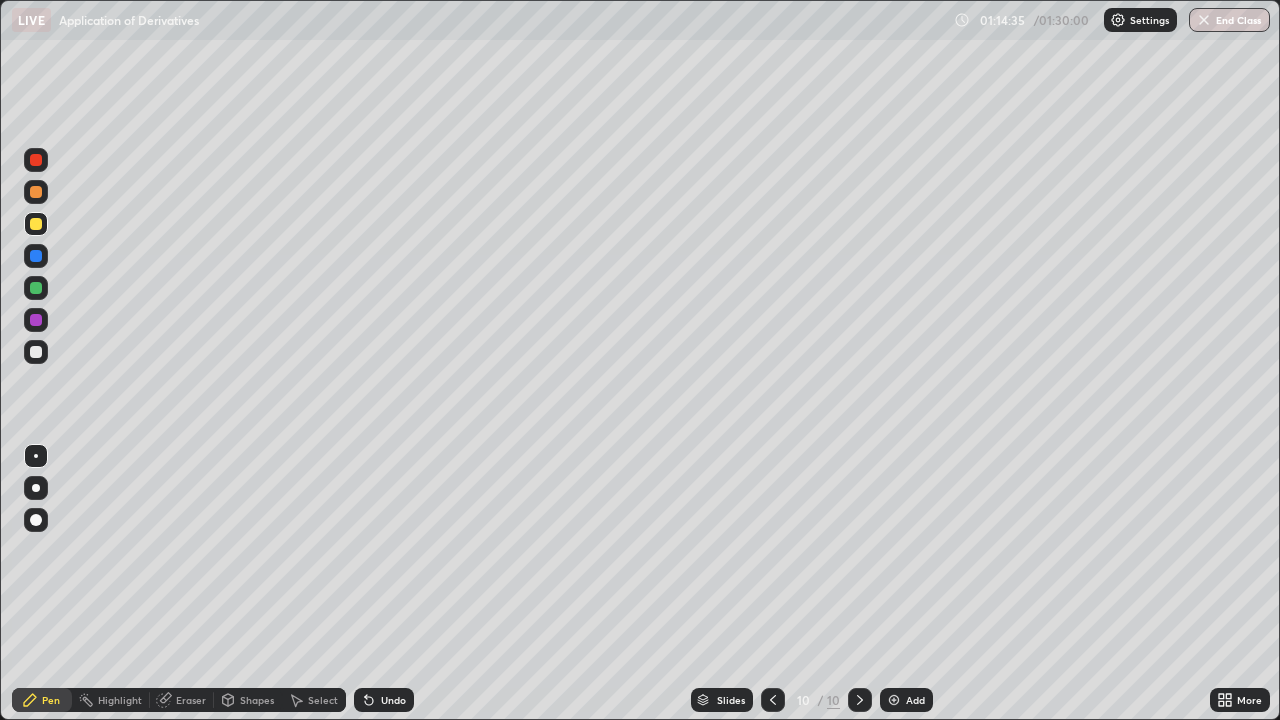 click at bounding box center [894, 700] 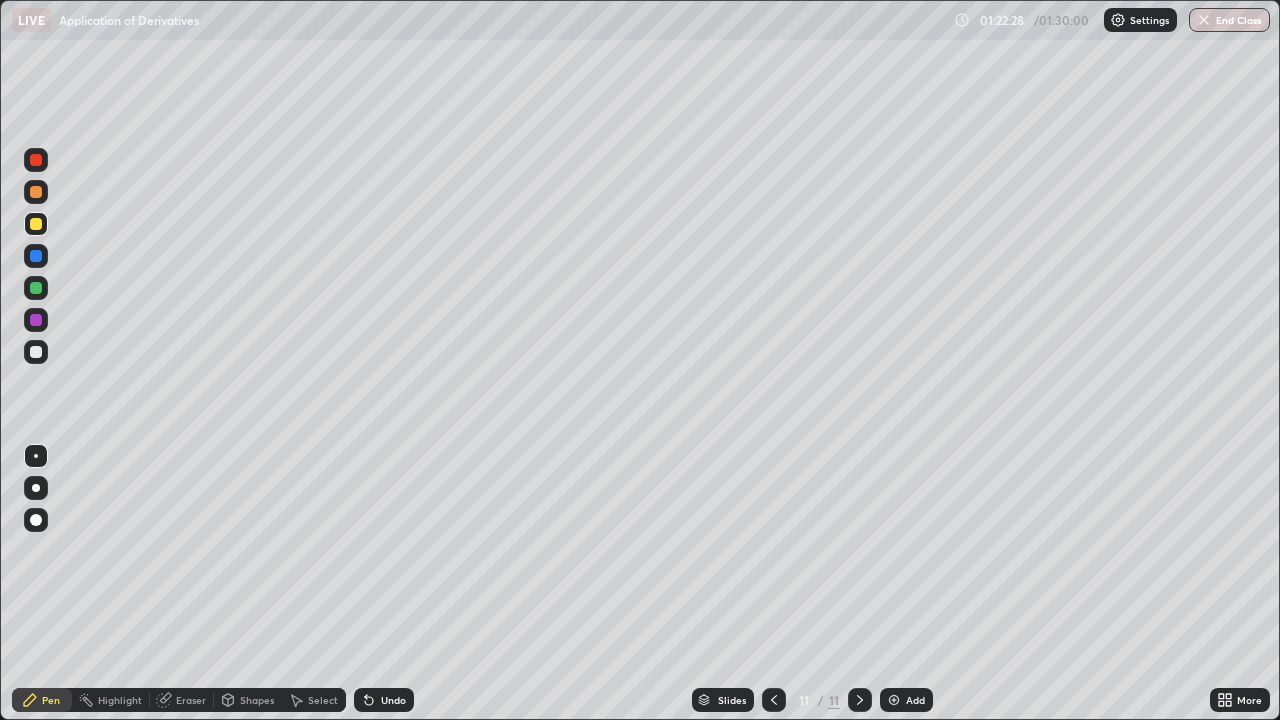 click on "End Class" at bounding box center [1229, 20] 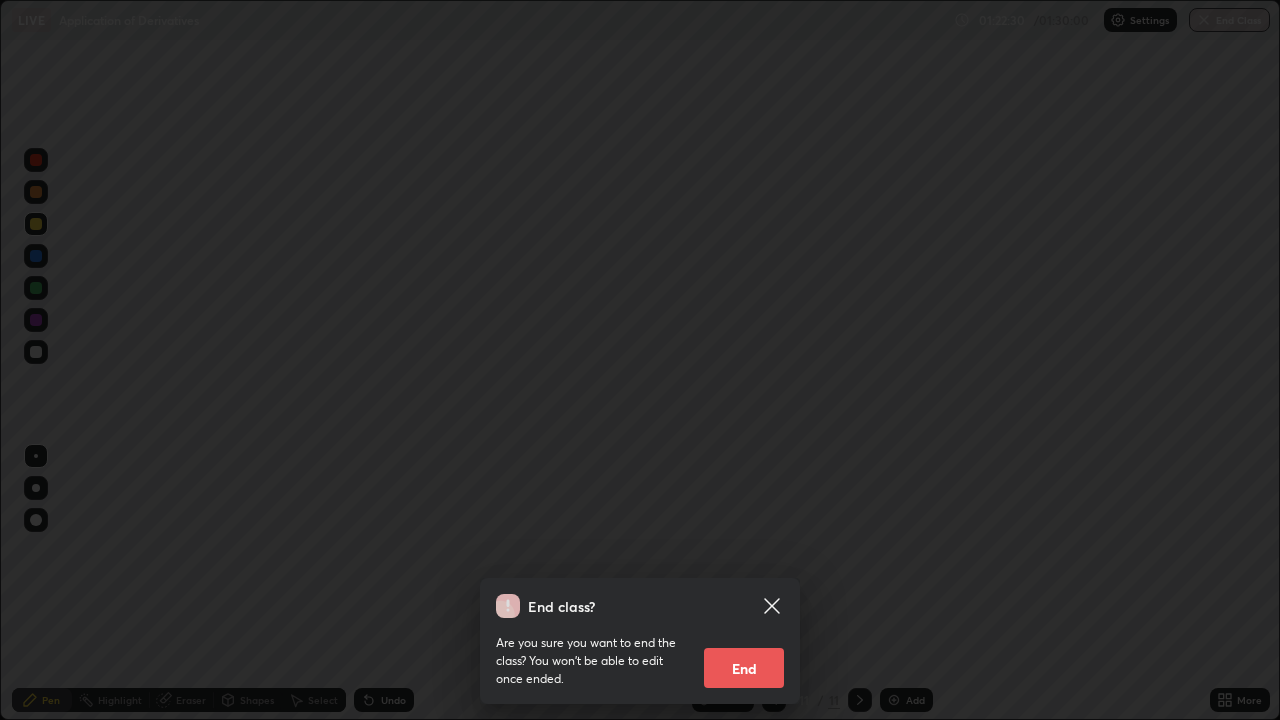 click on "End" at bounding box center (744, 668) 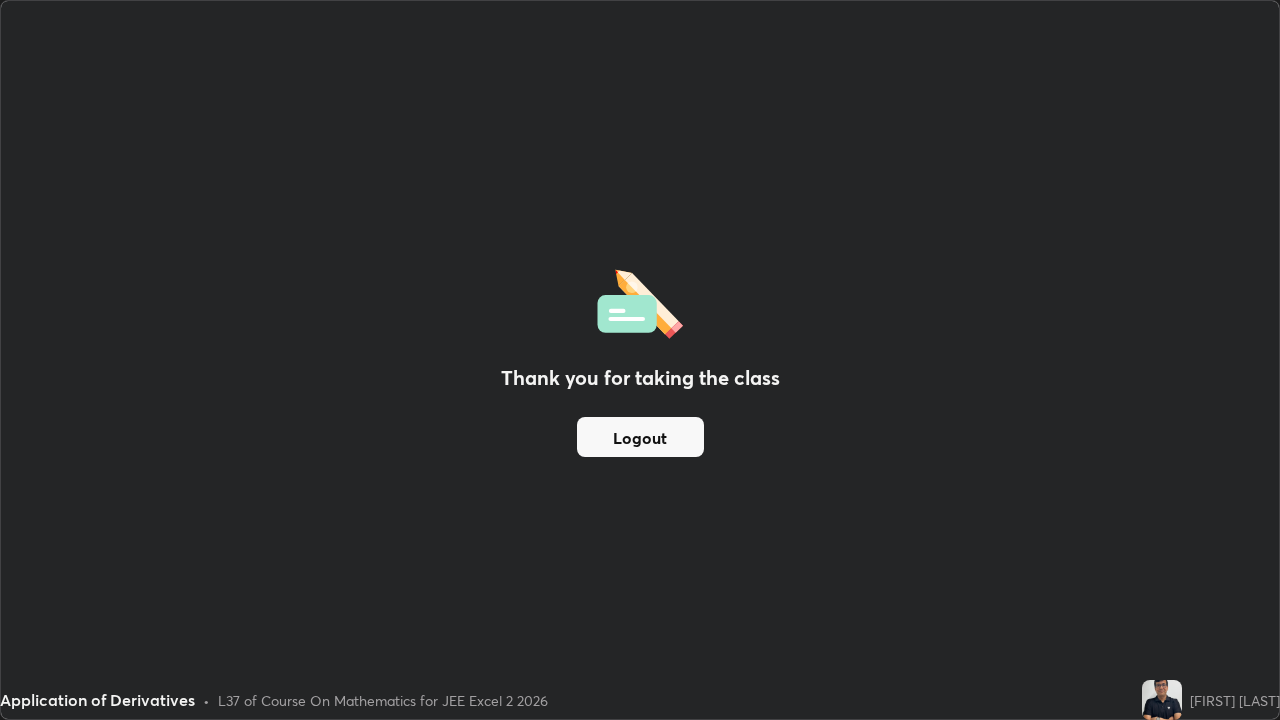 click on "Logout" at bounding box center [640, 437] 